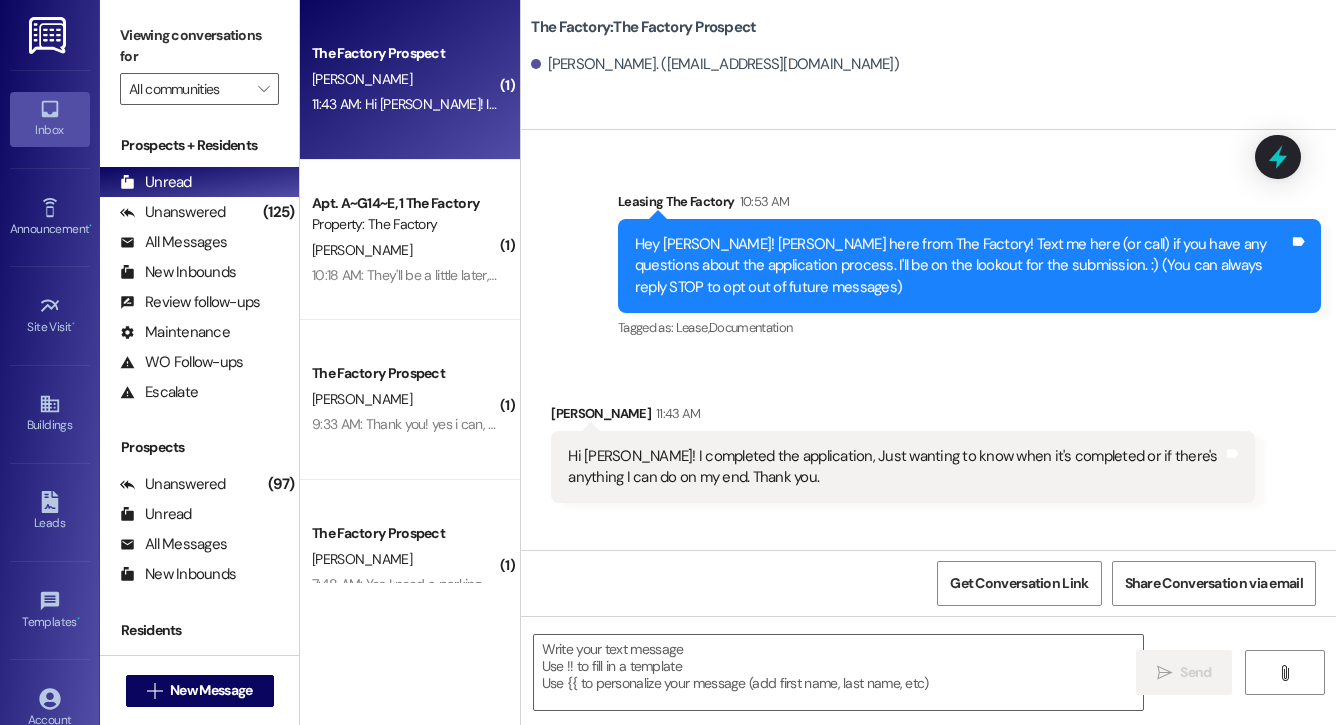 scroll, scrollTop: 0, scrollLeft: 0, axis: both 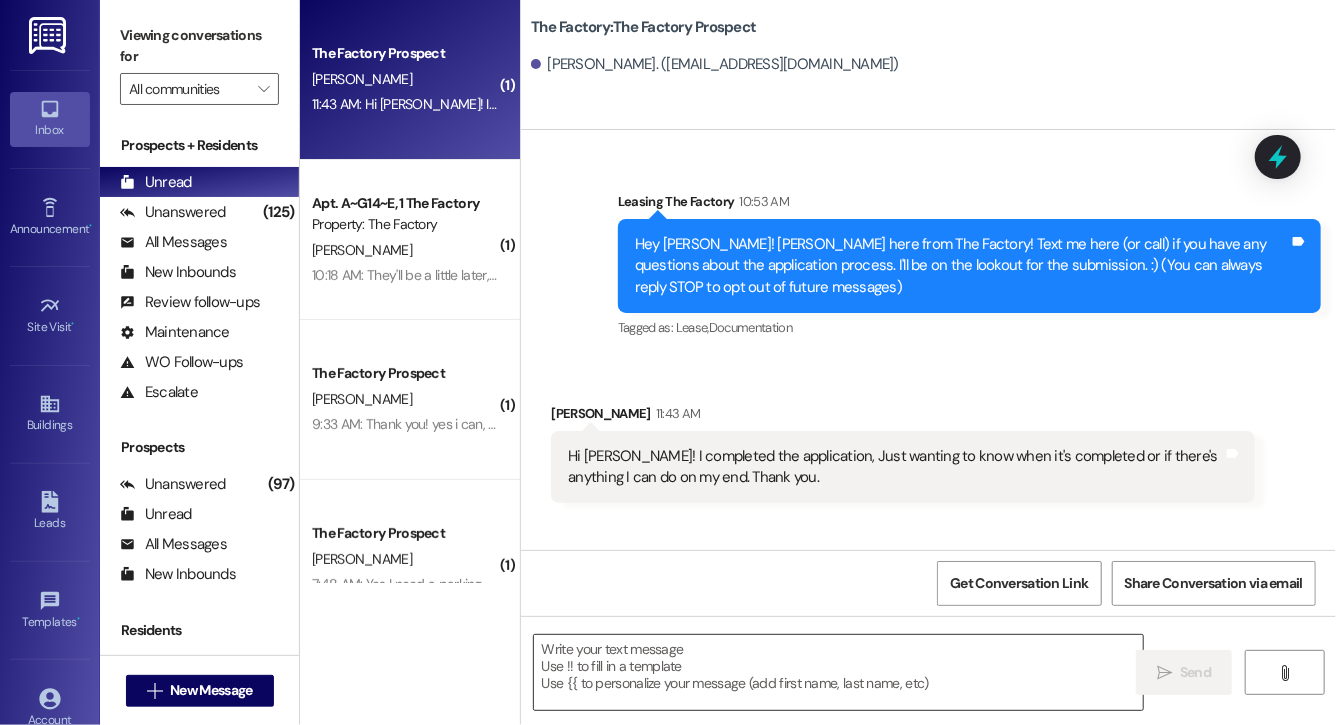 click at bounding box center [838, 672] 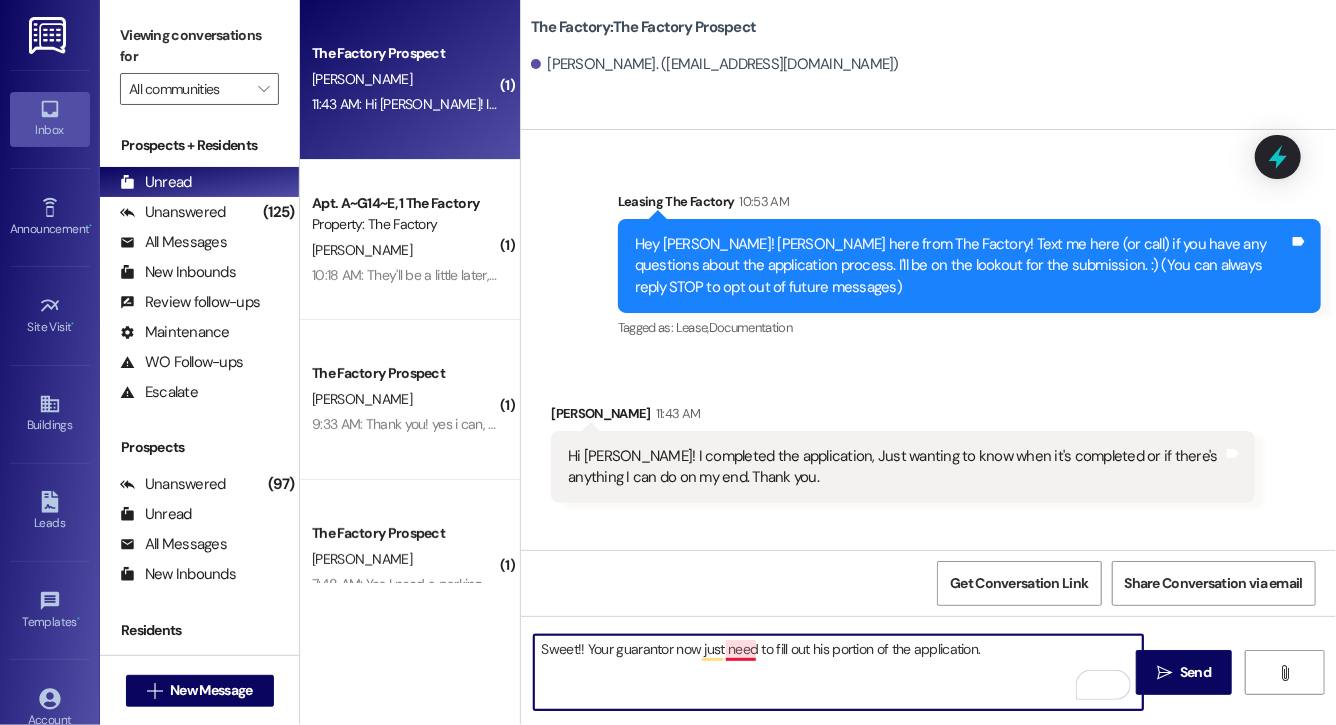 click on "Sweet!! Your guarantor now just need to fill out his portion of the application." at bounding box center (838, 672) 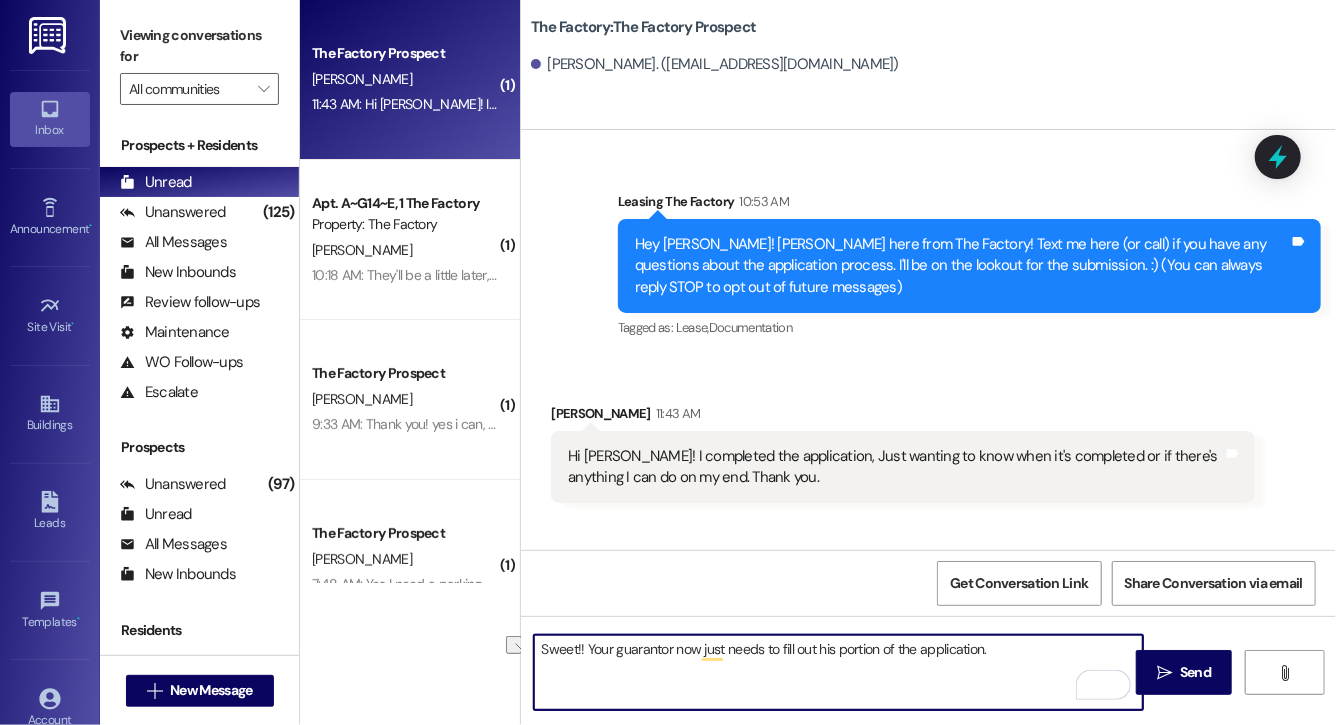 drag, startPoint x: 540, startPoint y: 644, endPoint x: 1047, endPoint y: 660, distance: 507.2524 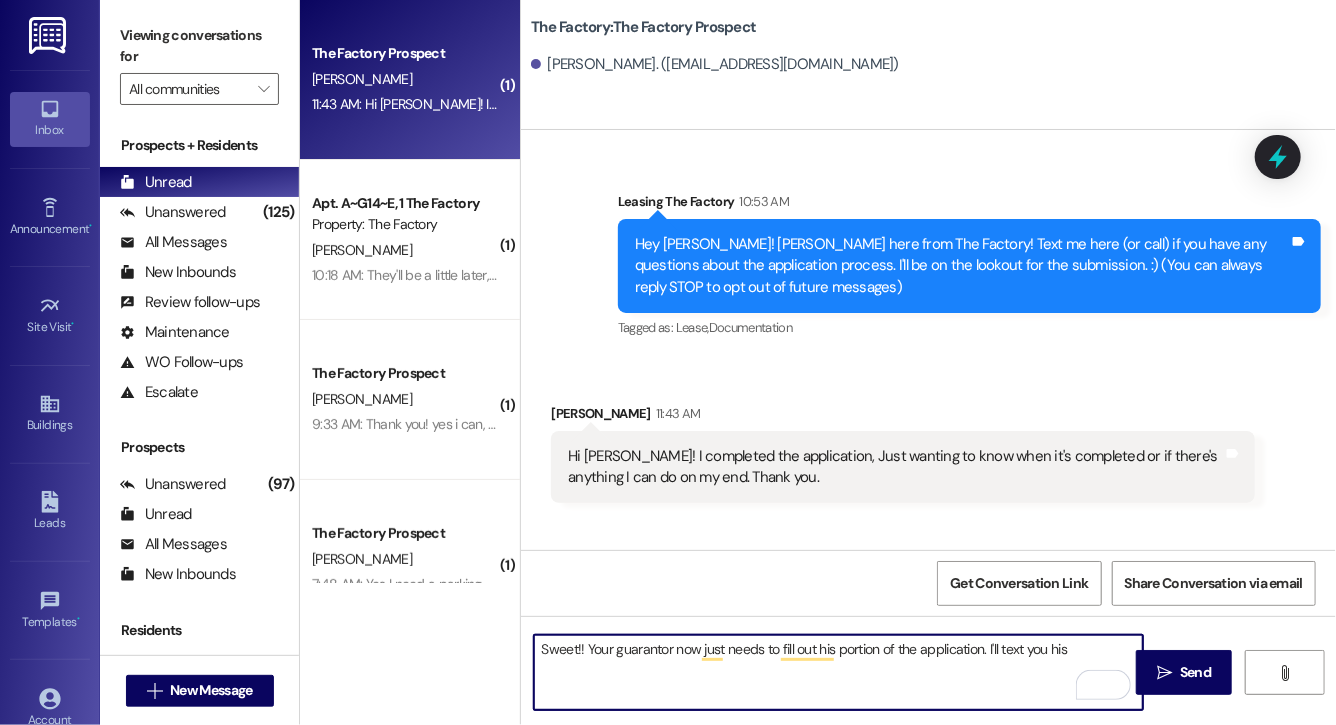 click on "Sweet!! Your guarantor now just needs to fill out his portion of the application. I'll text you his" at bounding box center [838, 672] 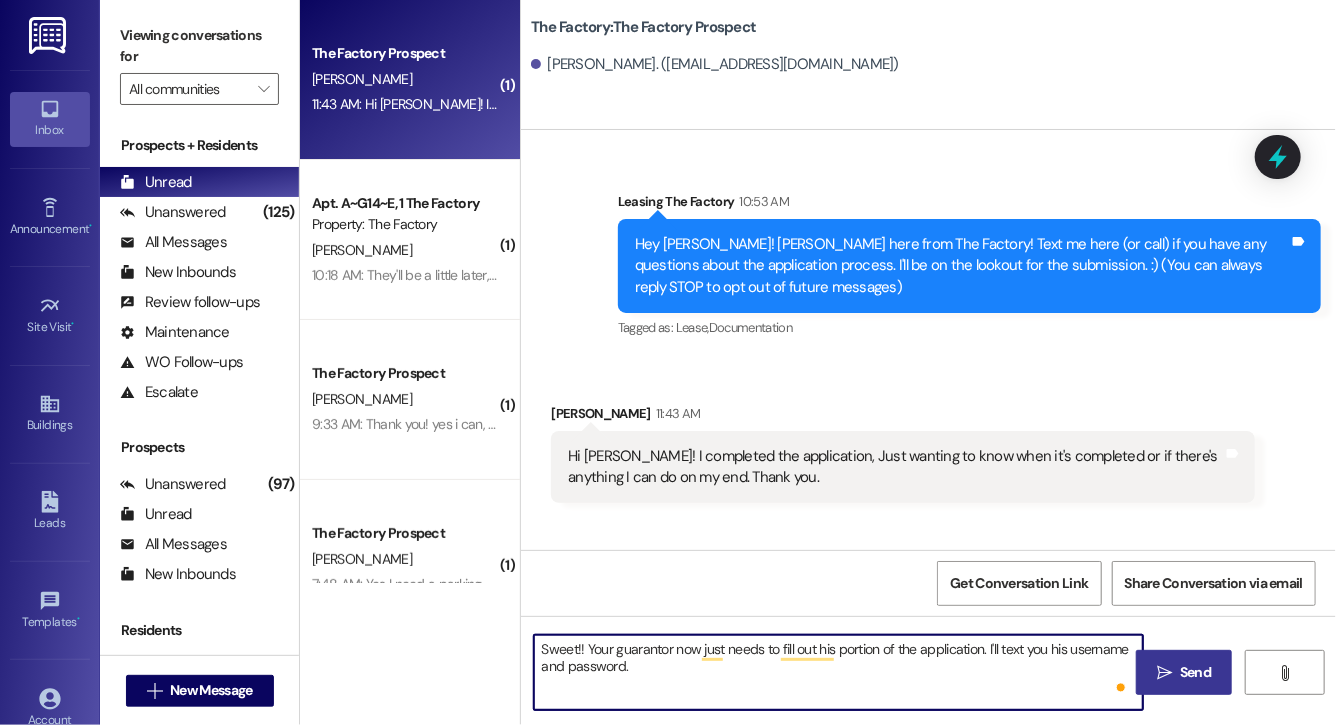 type on "Sweet!! Your guarantor now just needs to fill out his portion of the application. I'll text you his username and password." 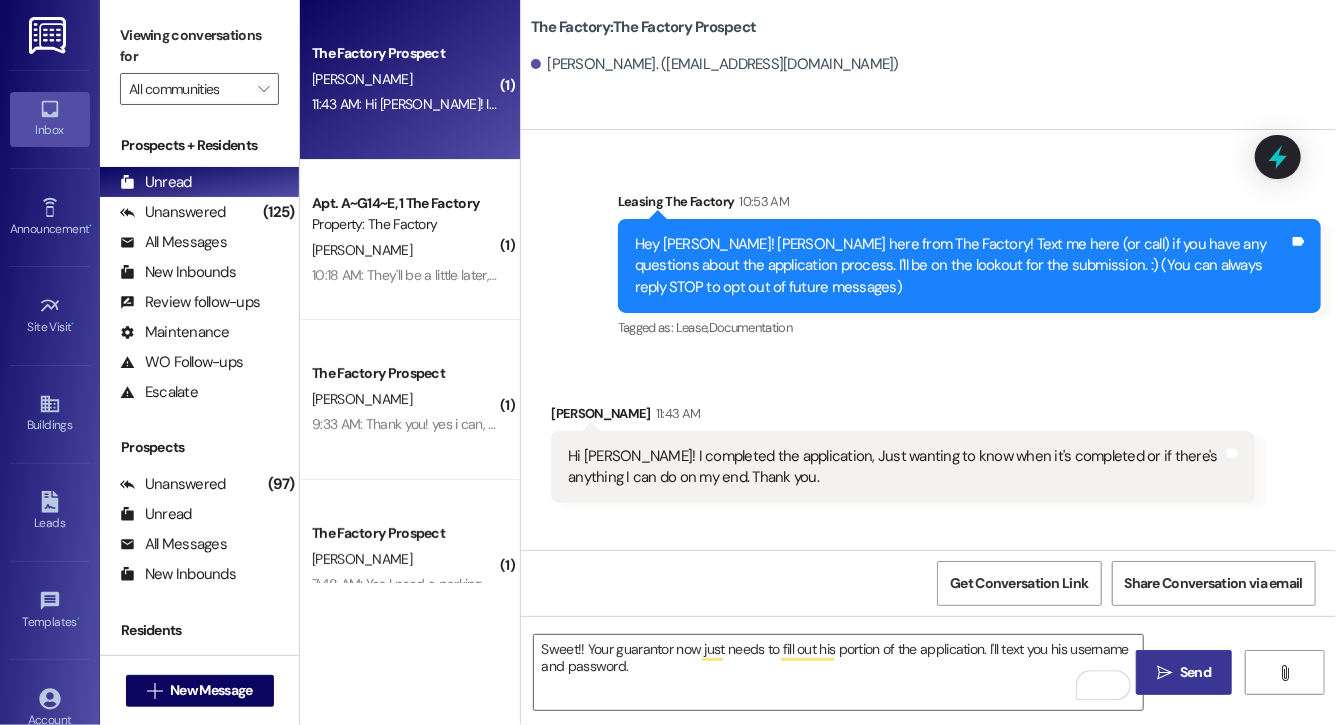 click on "Send" at bounding box center (1195, 672) 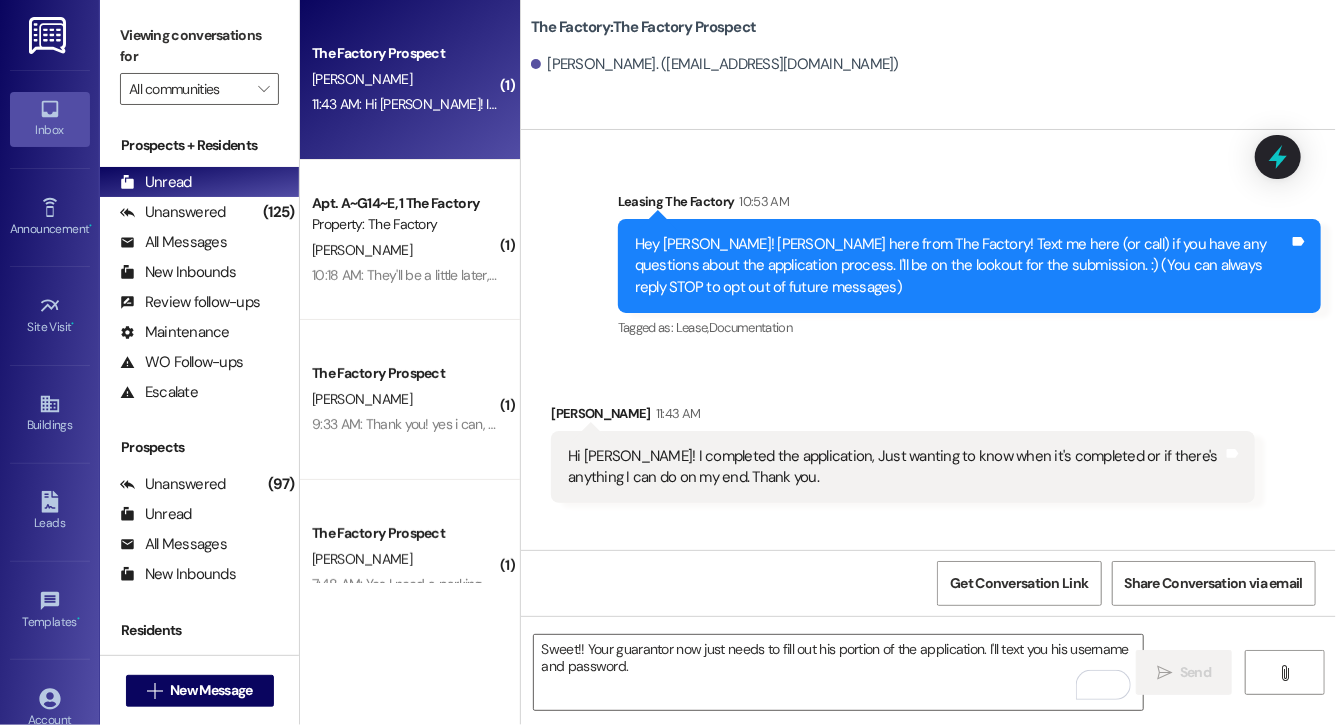 scroll, scrollTop: 129, scrollLeft: 0, axis: vertical 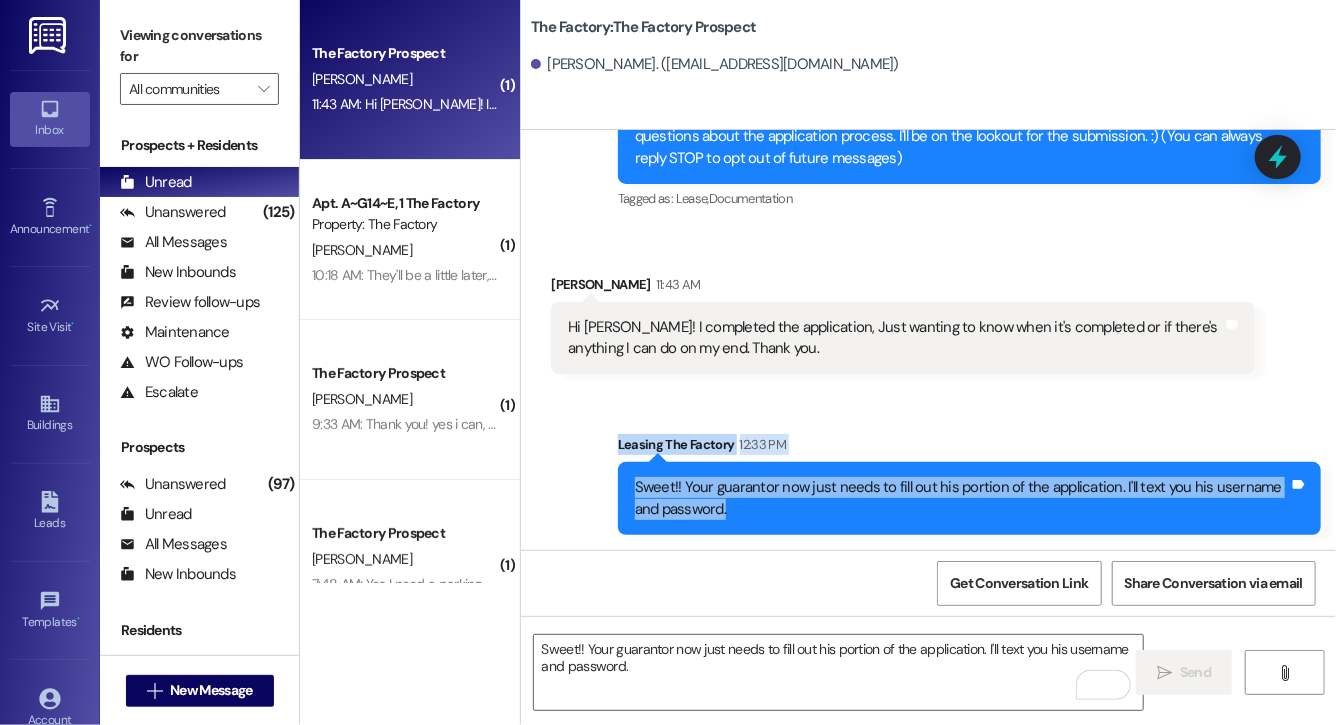 drag, startPoint x: 766, startPoint y: 535, endPoint x: 555, endPoint y: 396, distance: 252.66974 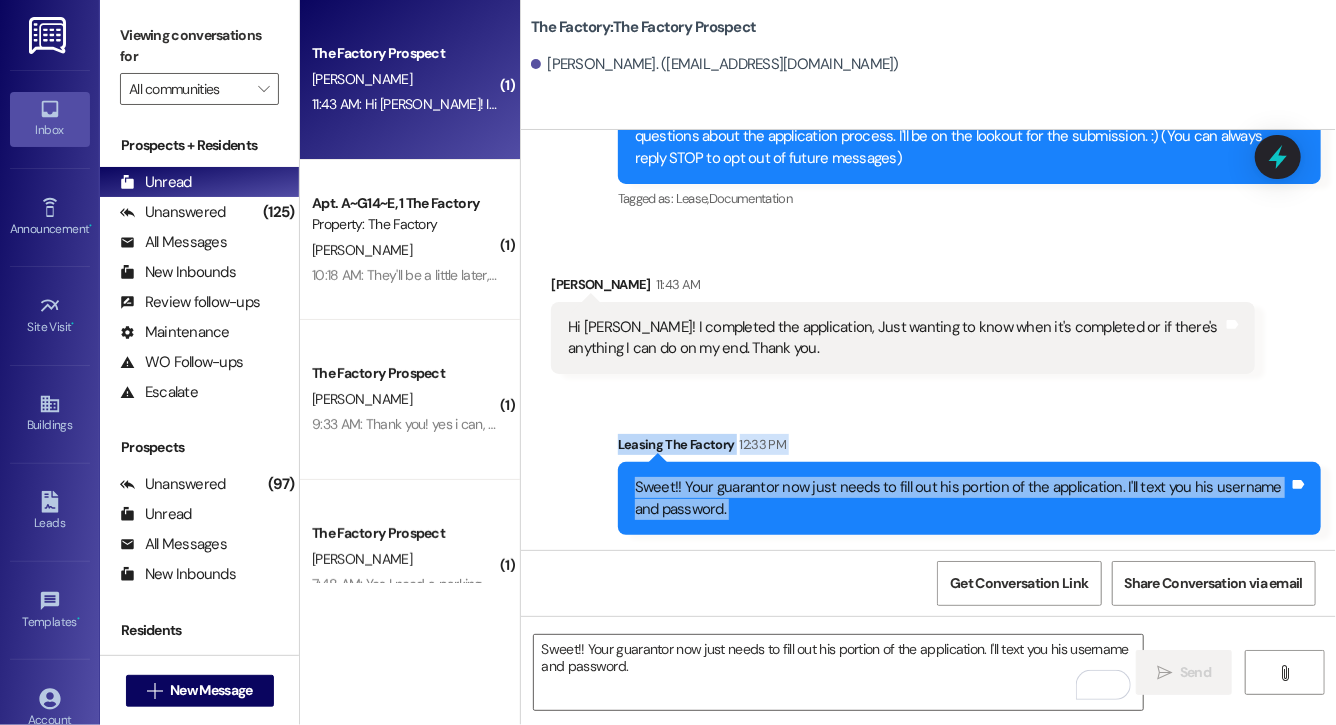 click on "Get Conversation Link Share Conversation via email" at bounding box center [928, 583] 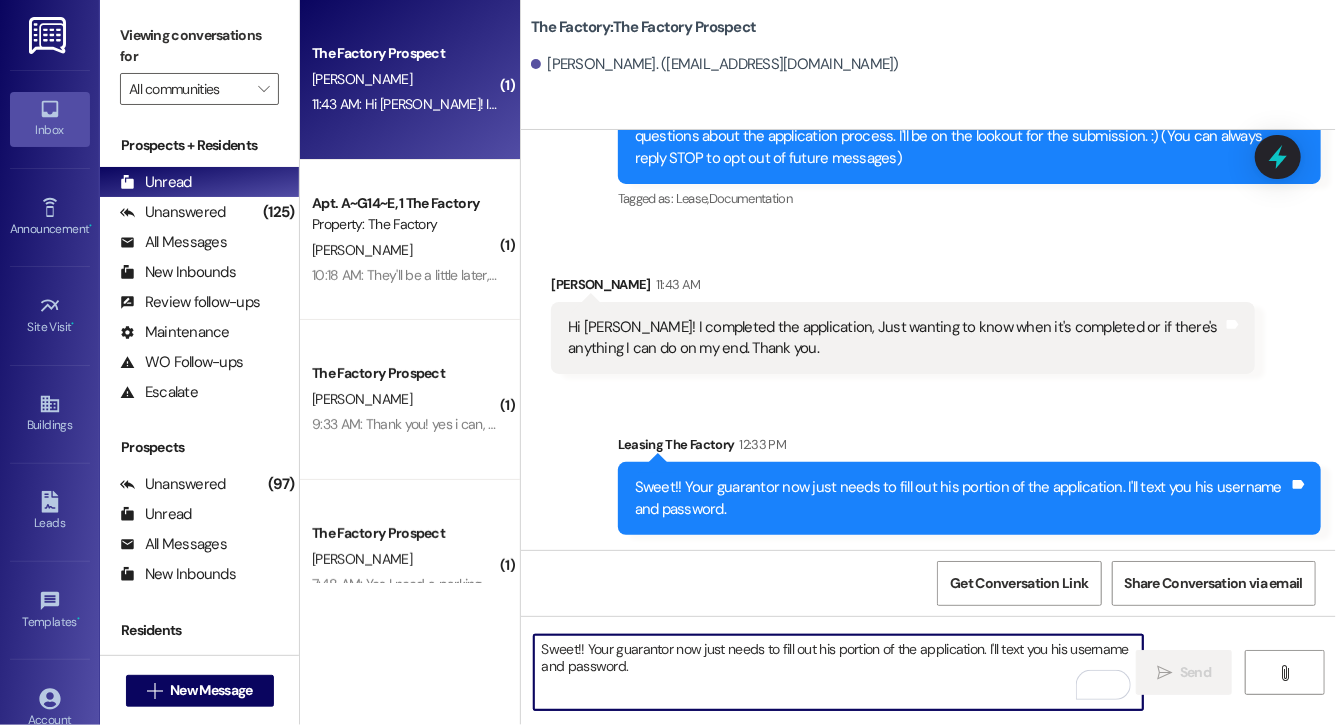 click on "Sweet!! Your guarantor now just needs to fill out his portion of the application. I'll text you his username and password." at bounding box center (838, 672) 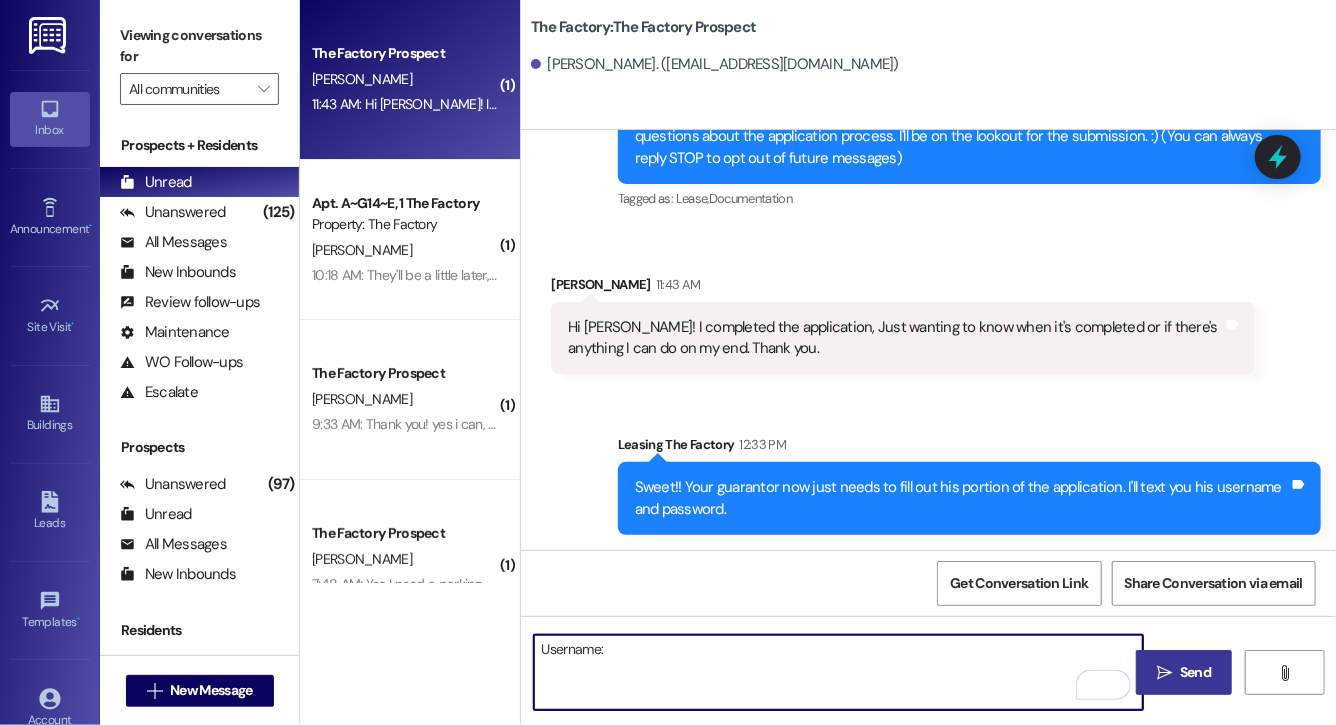 paste on "[EMAIL_ADDRESS][DOMAIN_NAME]" 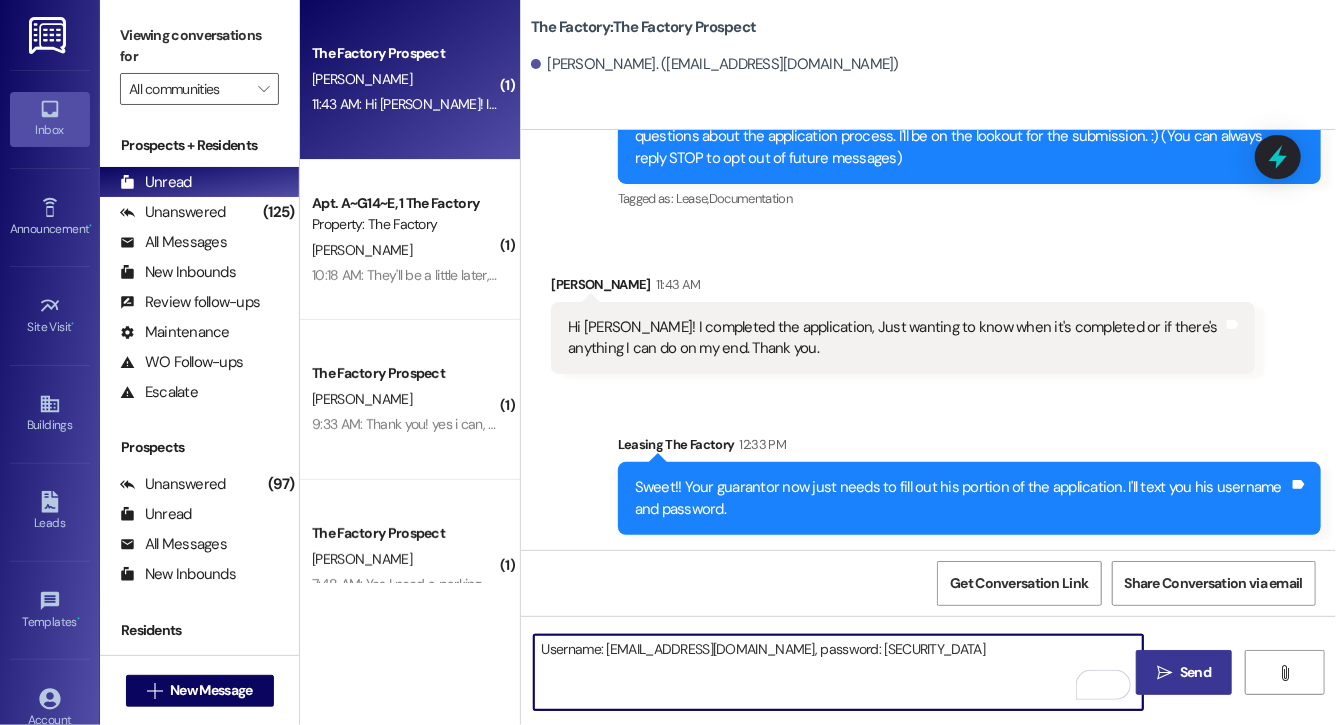 drag, startPoint x: 984, startPoint y: 662, endPoint x: 540, endPoint y: 625, distance: 445.539 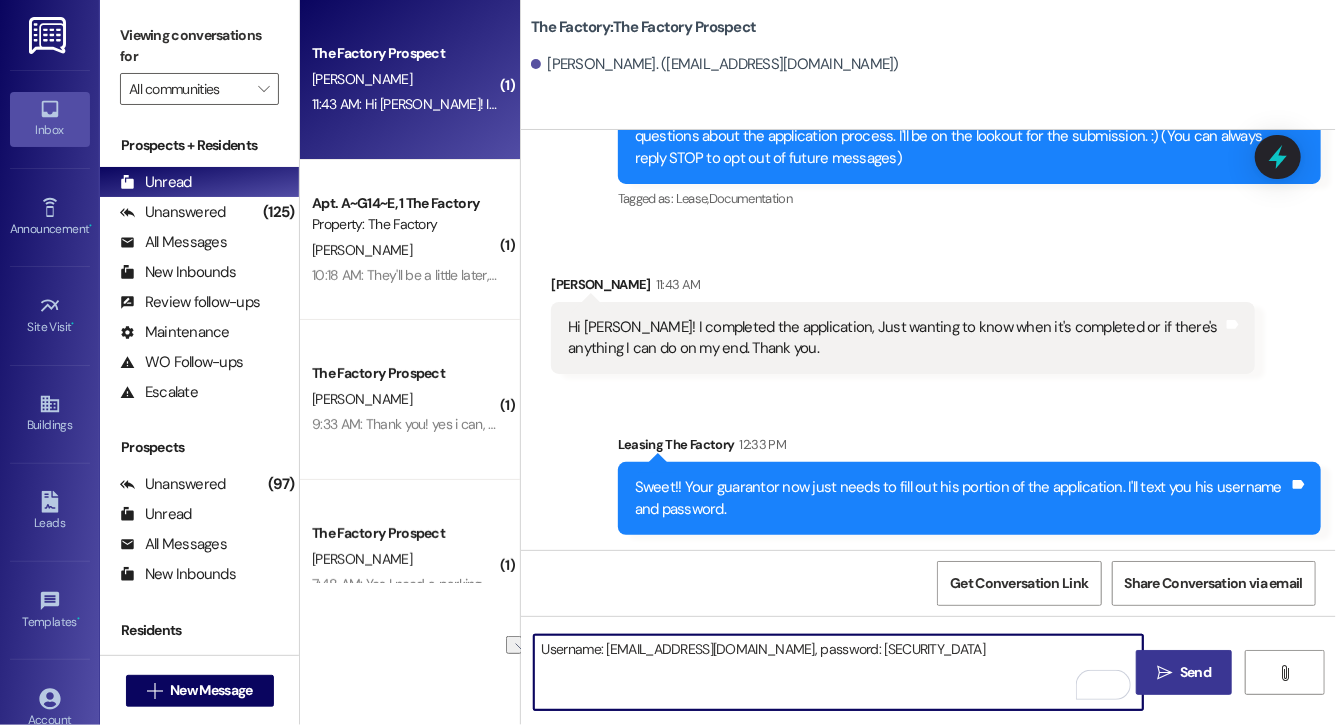 click on "Username: [EMAIL_ADDRESS][DOMAIN_NAME], password: [SECURITY_DATA]" at bounding box center (838, 672) 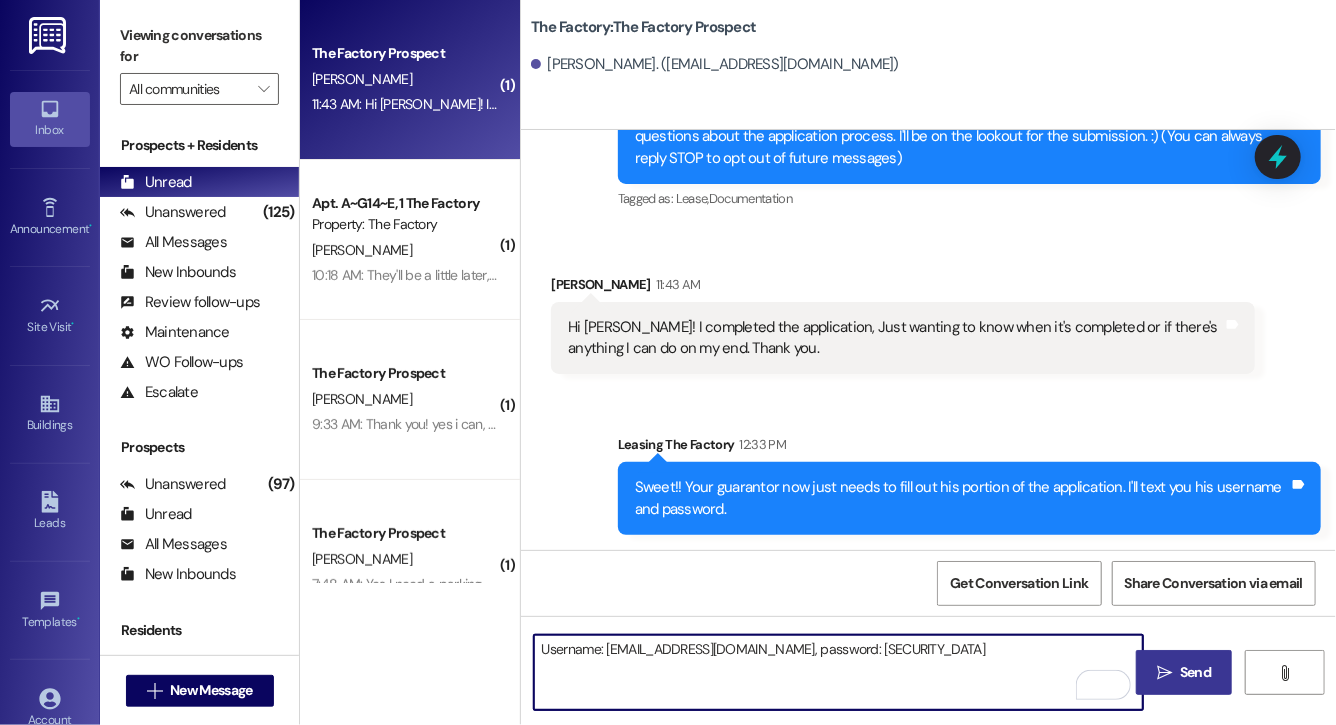 type on "Username: [EMAIL_ADDRESS][DOMAIN_NAME], password: [SECURITY_DATA]" 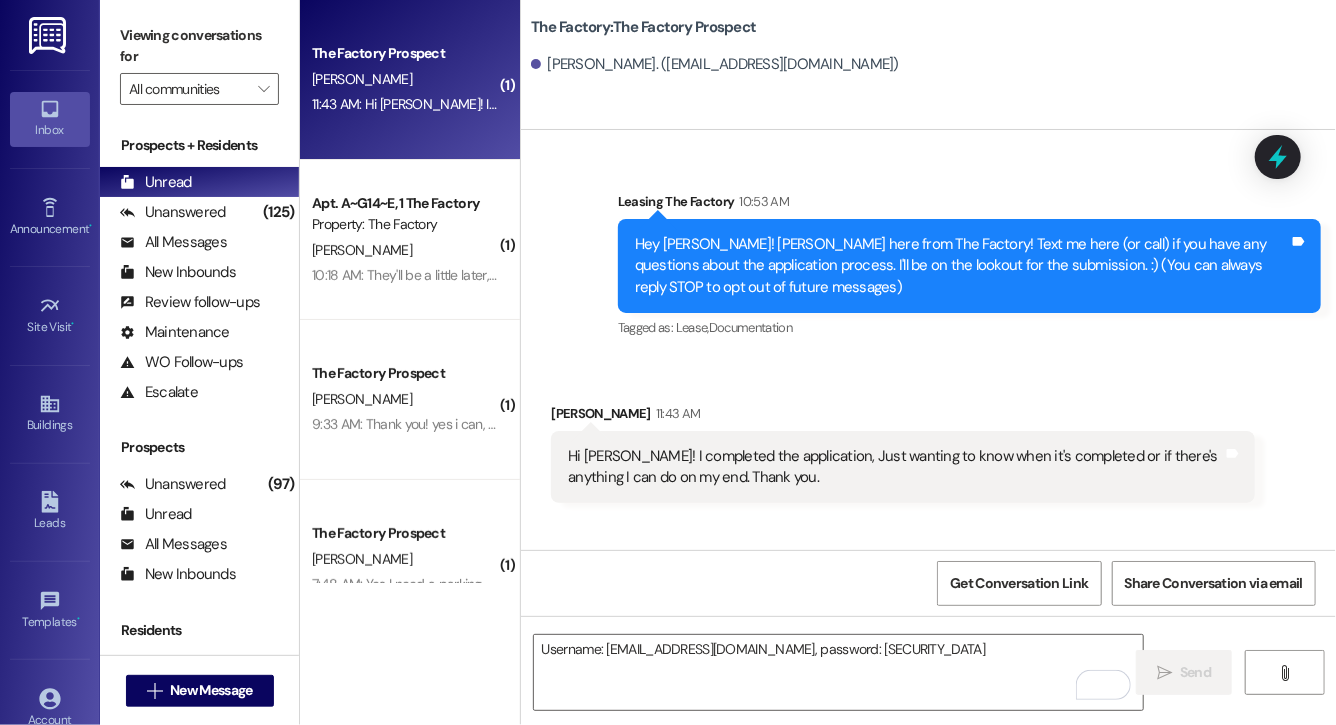 scroll, scrollTop: 269, scrollLeft: 0, axis: vertical 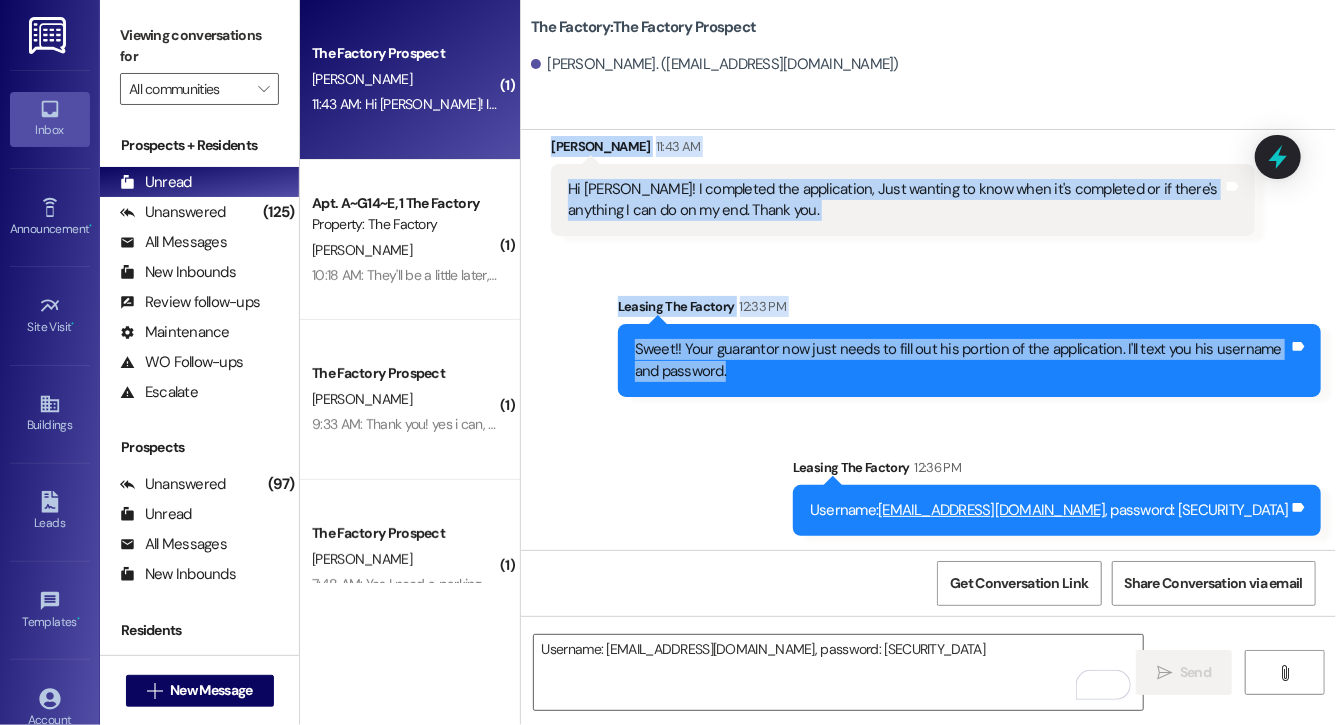 drag, startPoint x: 565, startPoint y: 144, endPoint x: 1080, endPoint y: 447, distance: 597.5232 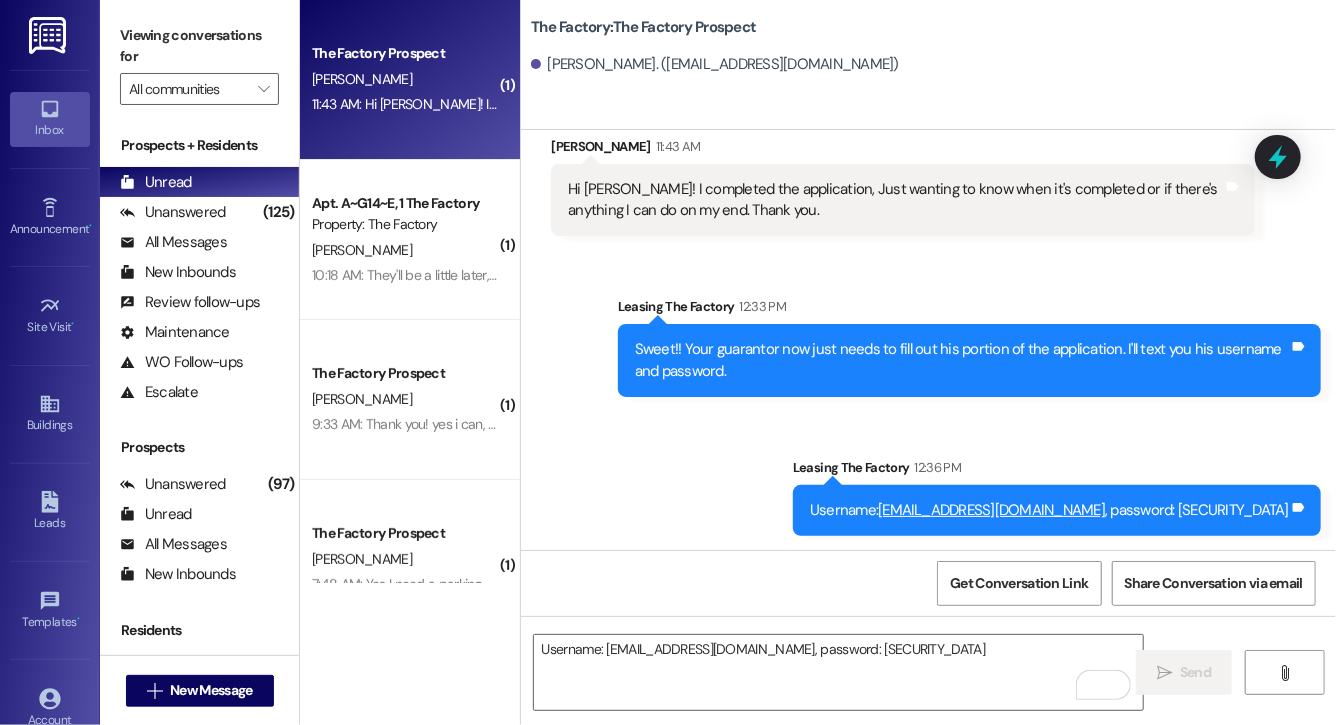 click on "Sent via SMS Leasing The Factory 12:33 PM Sweet!! Your guarantor now just needs to fill out his portion of the application. I'll text you his username and password. Tags and notes Sent via SMS Leasing The Factory 12:36 PM Username:  [EMAIL_ADDRESS][DOMAIN_NAME] , password: [SECURITY_DATA] Tags and notes" at bounding box center [928, 401] 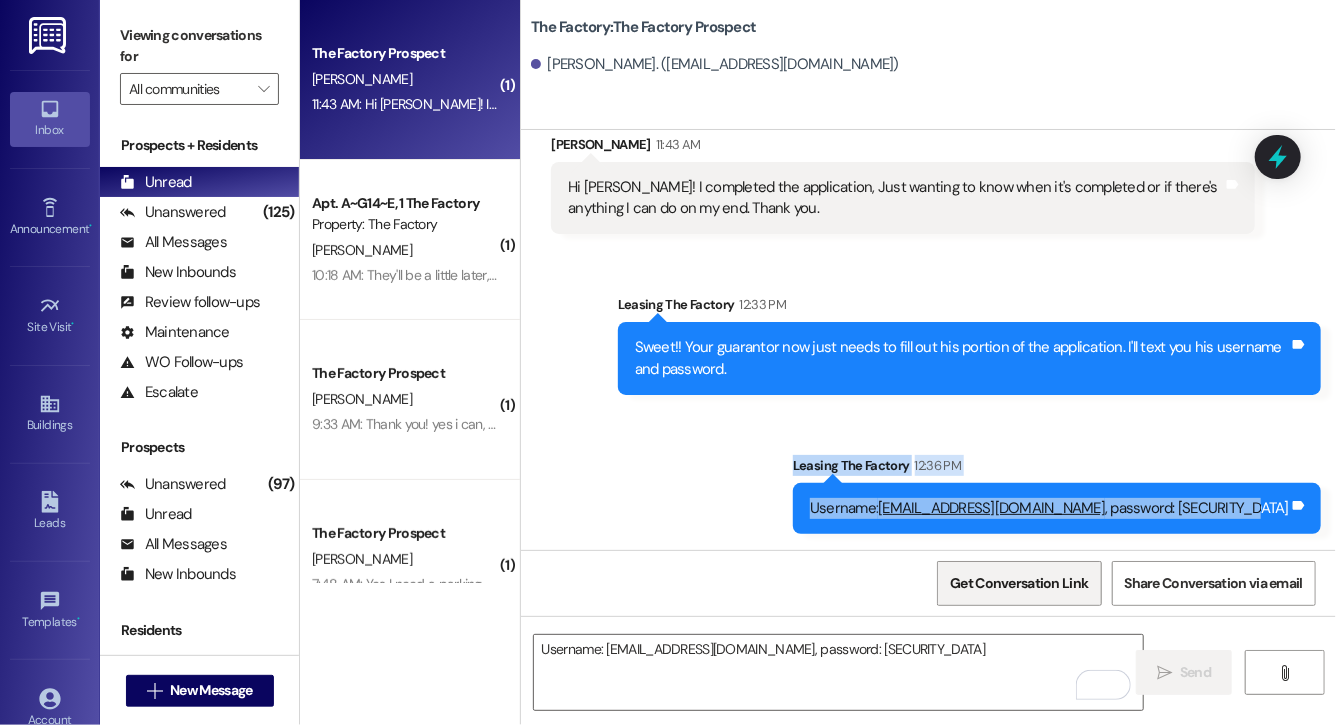 drag, startPoint x: 779, startPoint y: 439, endPoint x: 1037, endPoint y: 565, distance: 287.12366 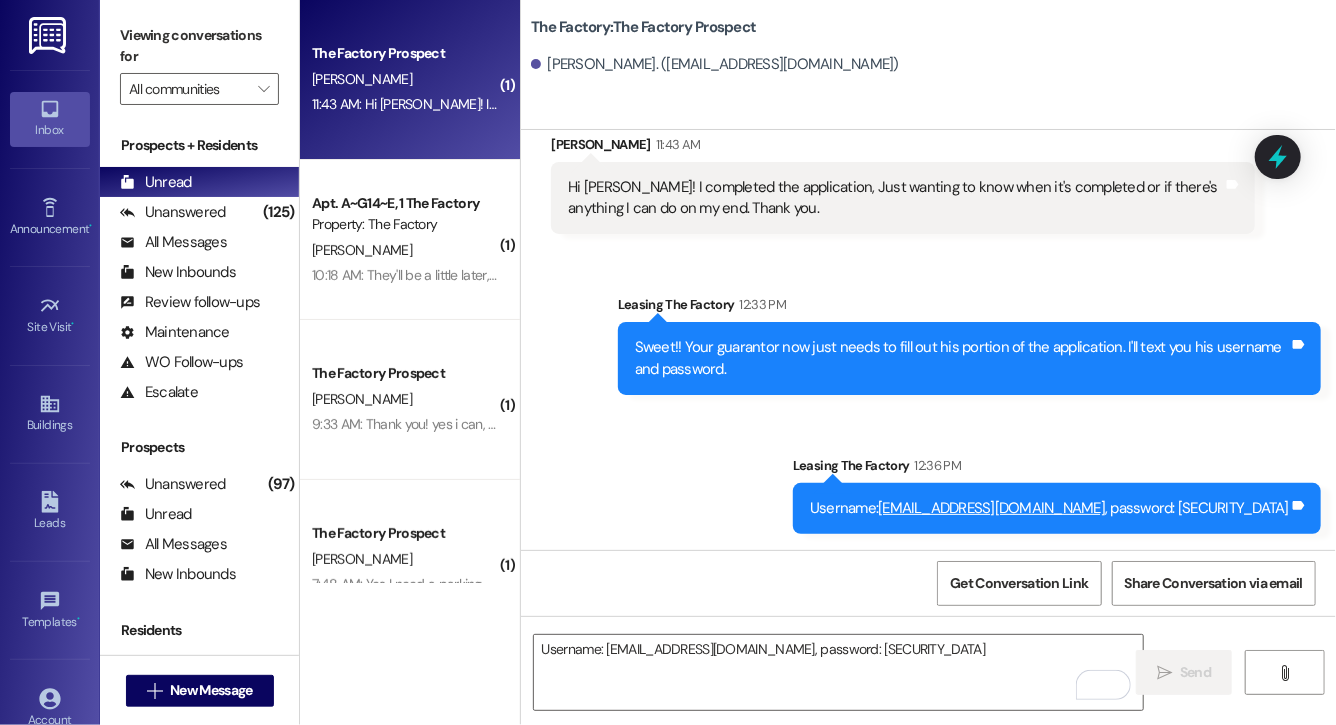 click on "Sent via SMS Leasing The Factory 12:33 PM Sweet!! Your guarantor now just needs to fill out his portion of the application. I'll text you his username and password. Tags and notes Sent via SMS Leasing The Factory 12:36 PM Username:  [EMAIL_ADDRESS][DOMAIN_NAME] , password: [SECURITY_DATA] Tags and notes" at bounding box center (928, 399) 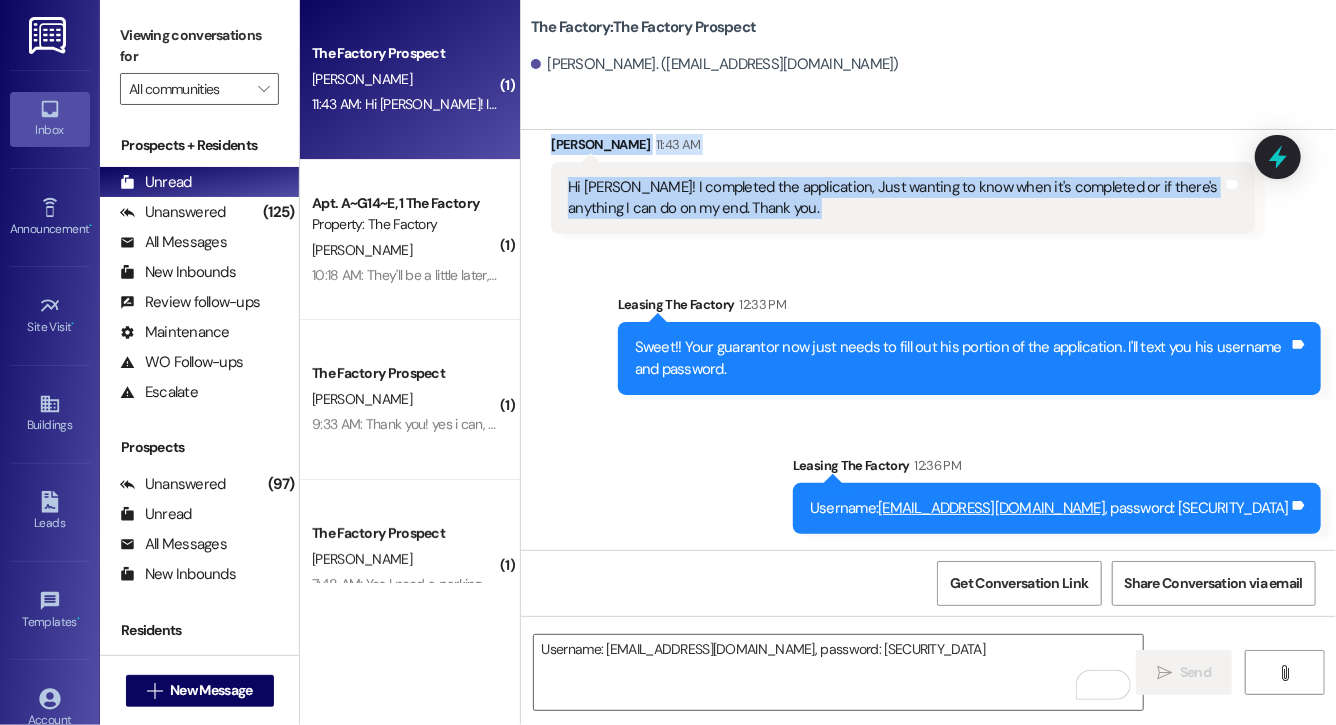 drag, startPoint x: 542, startPoint y: 140, endPoint x: 792, endPoint y: 274, distance: 283.64767 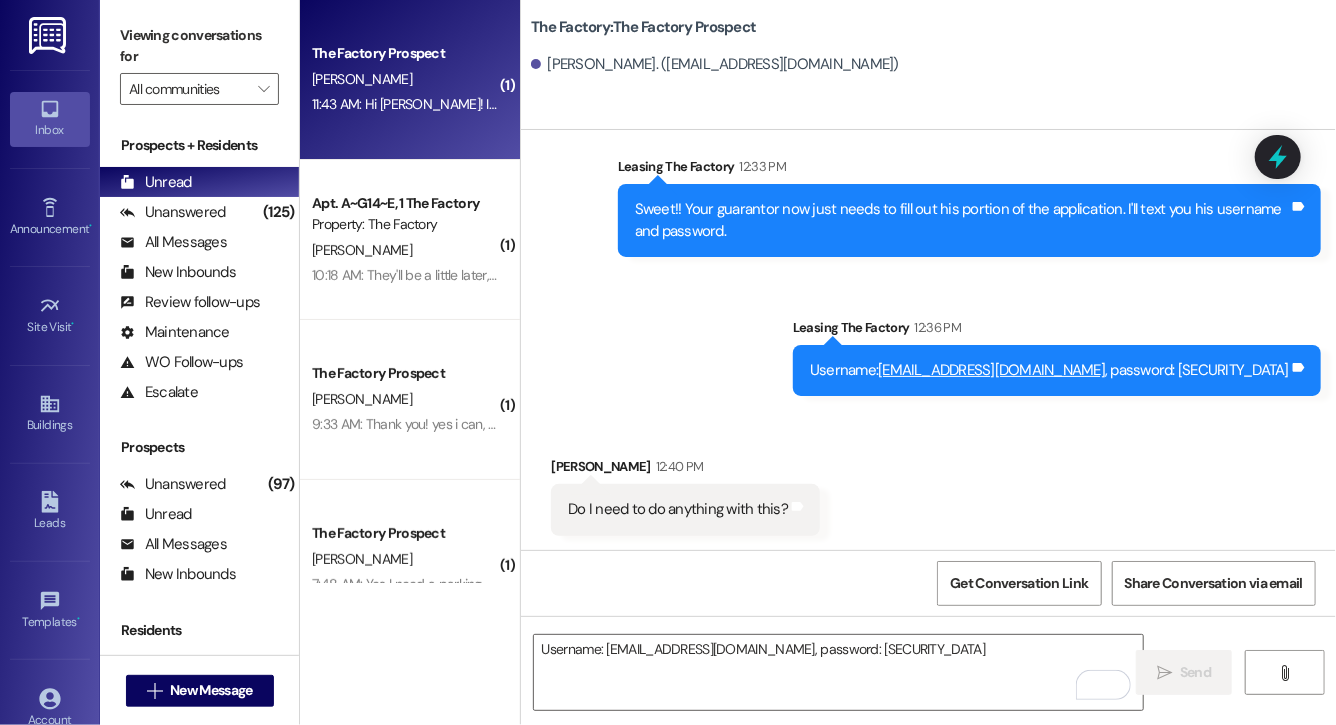 scroll, scrollTop: 408, scrollLeft: 0, axis: vertical 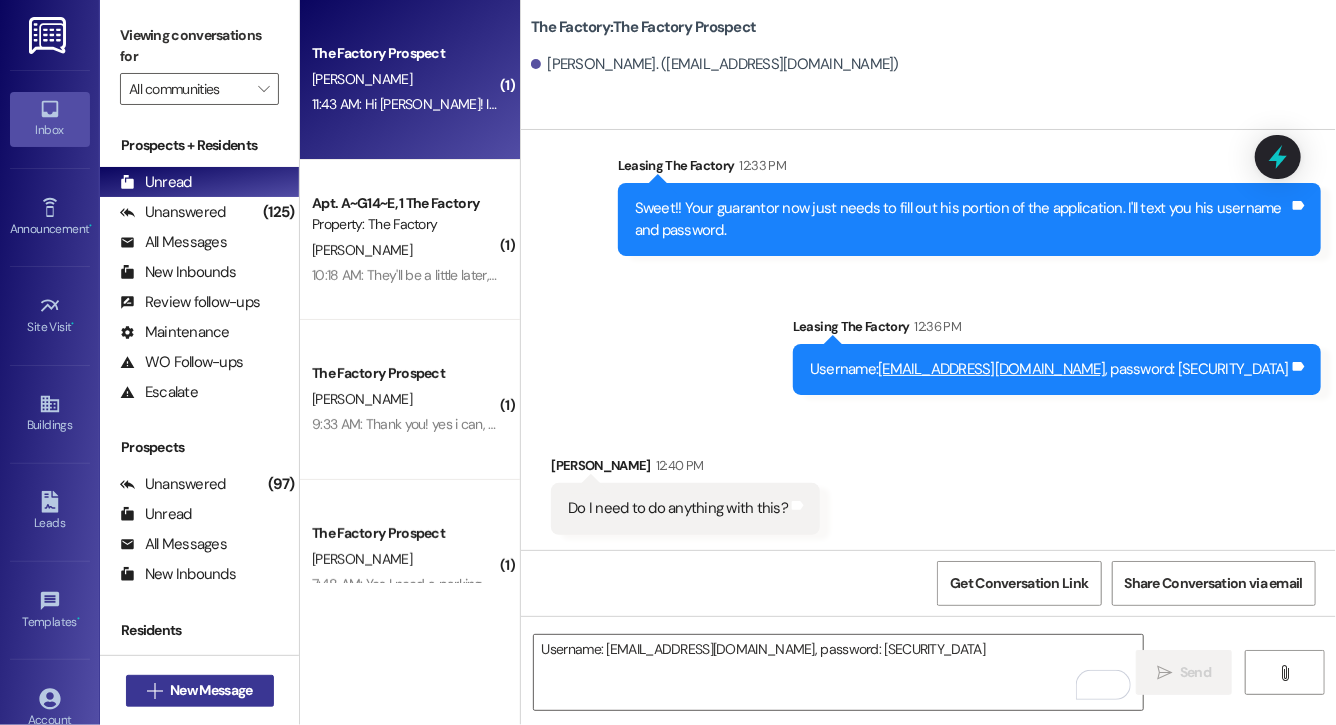 click on "New Message" at bounding box center (211, 690) 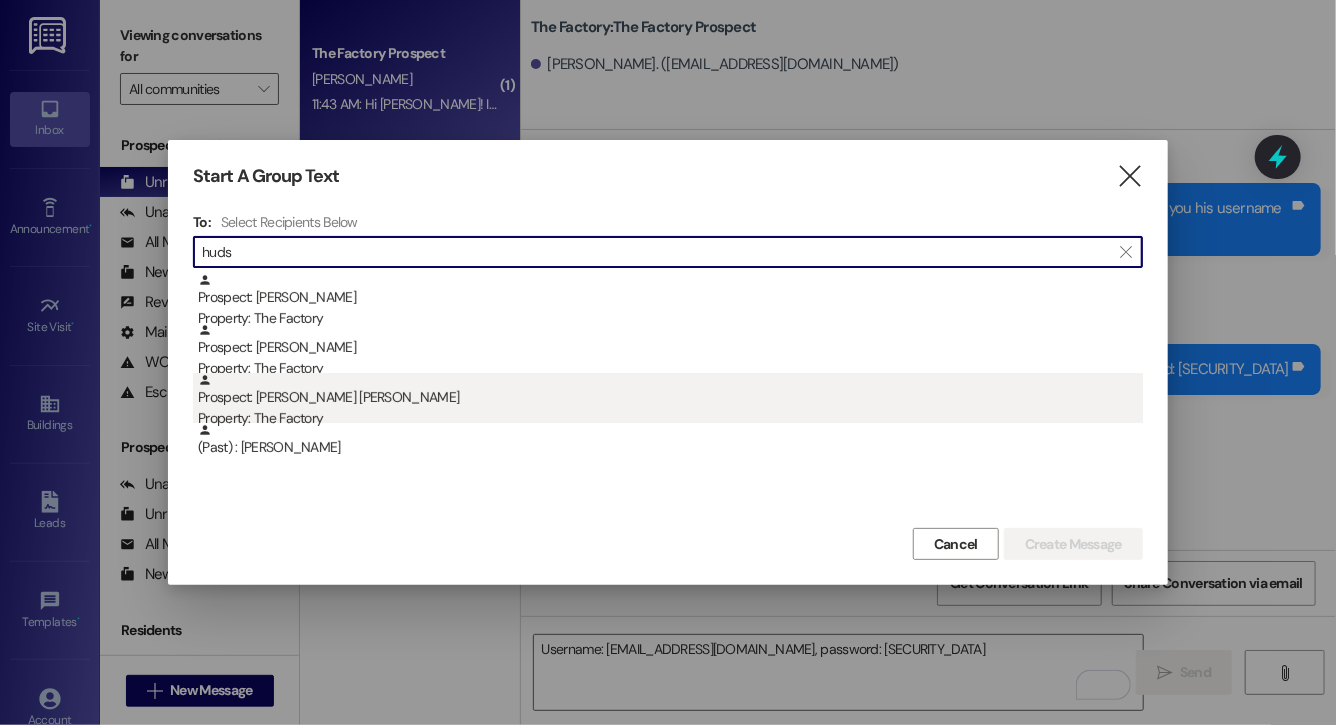 type on "huds" 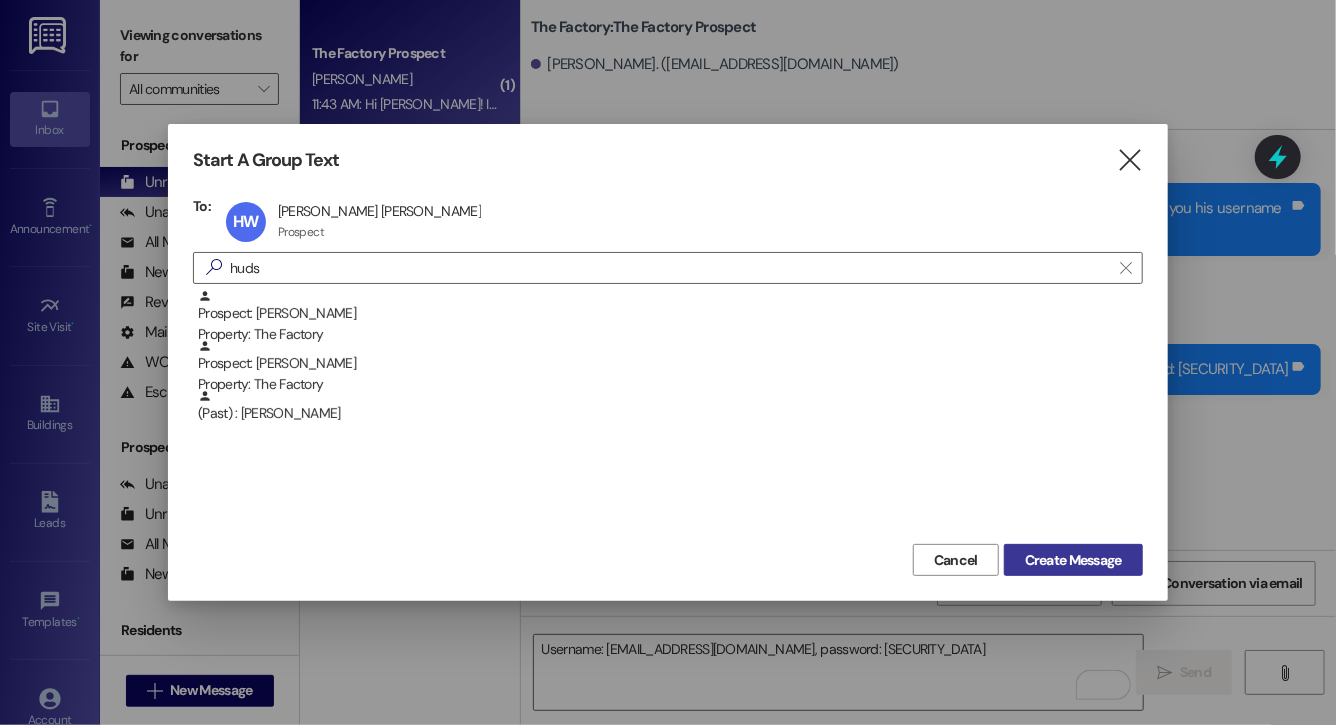 click on "Create Message" at bounding box center (1073, 560) 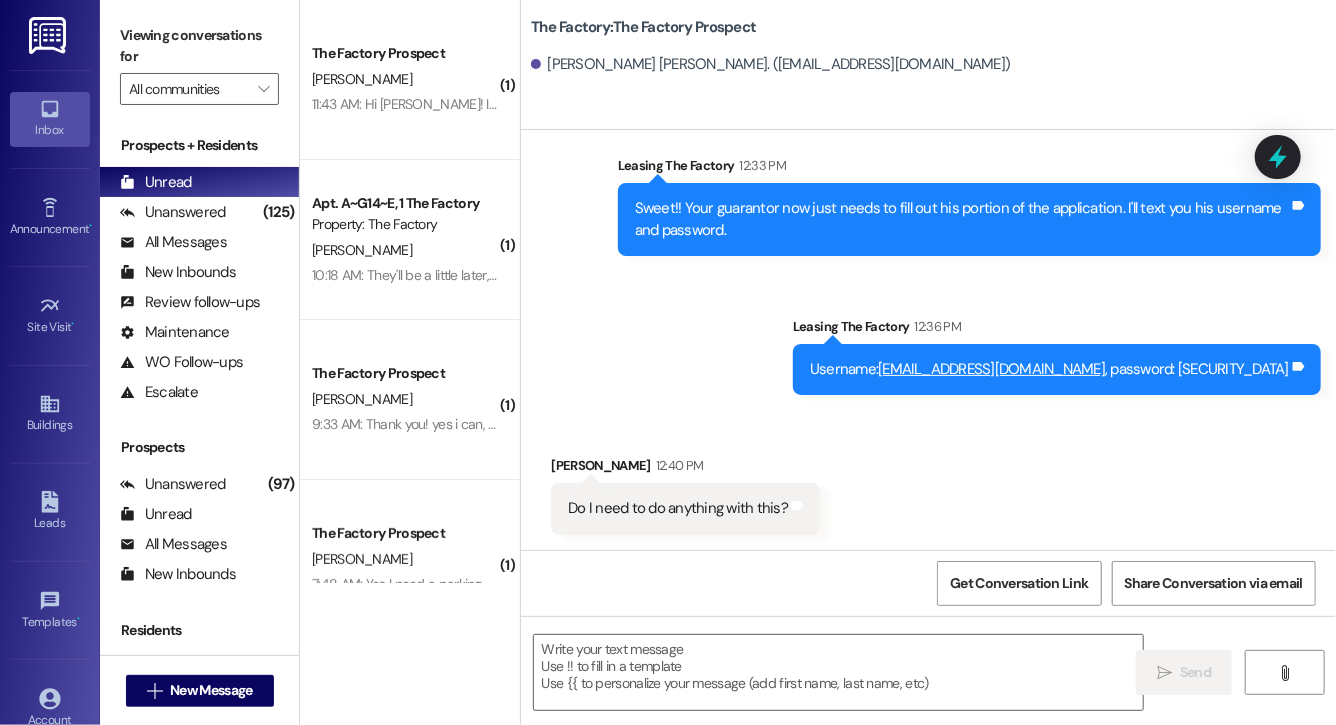 scroll, scrollTop: 0, scrollLeft: 0, axis: both 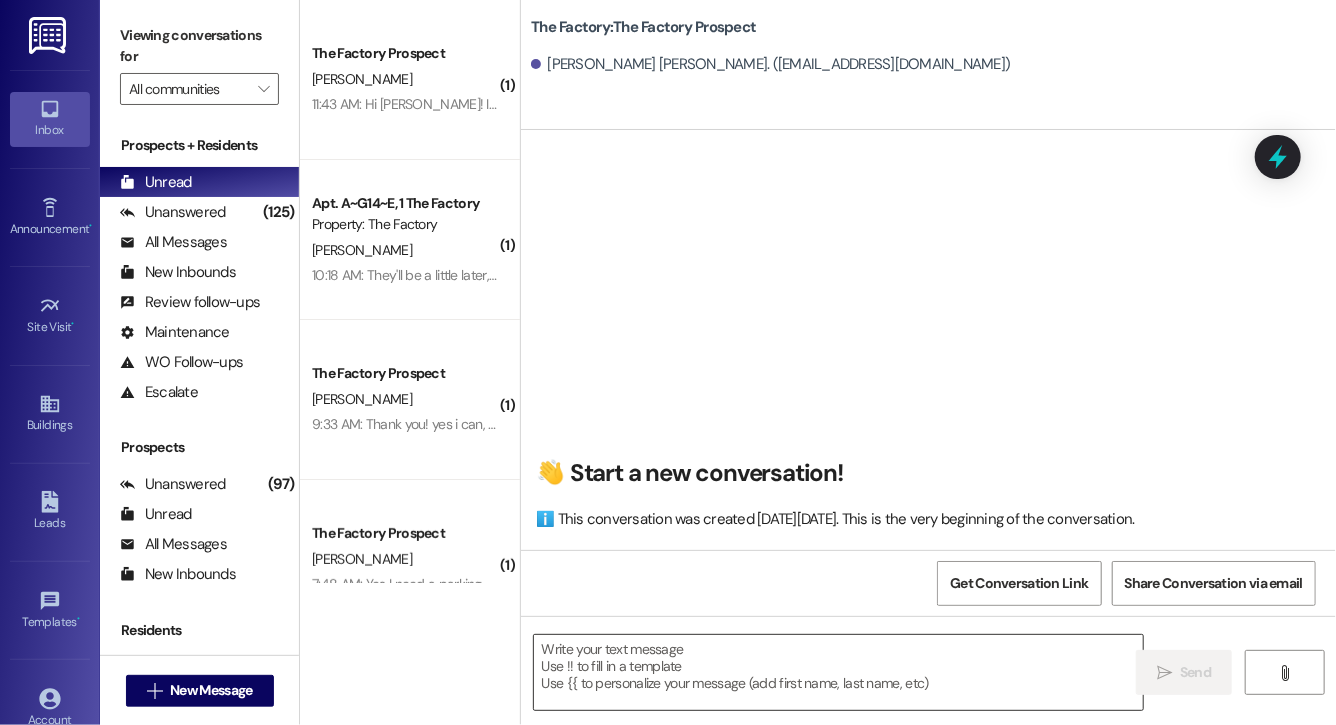 click at bounding box center [838, 672] 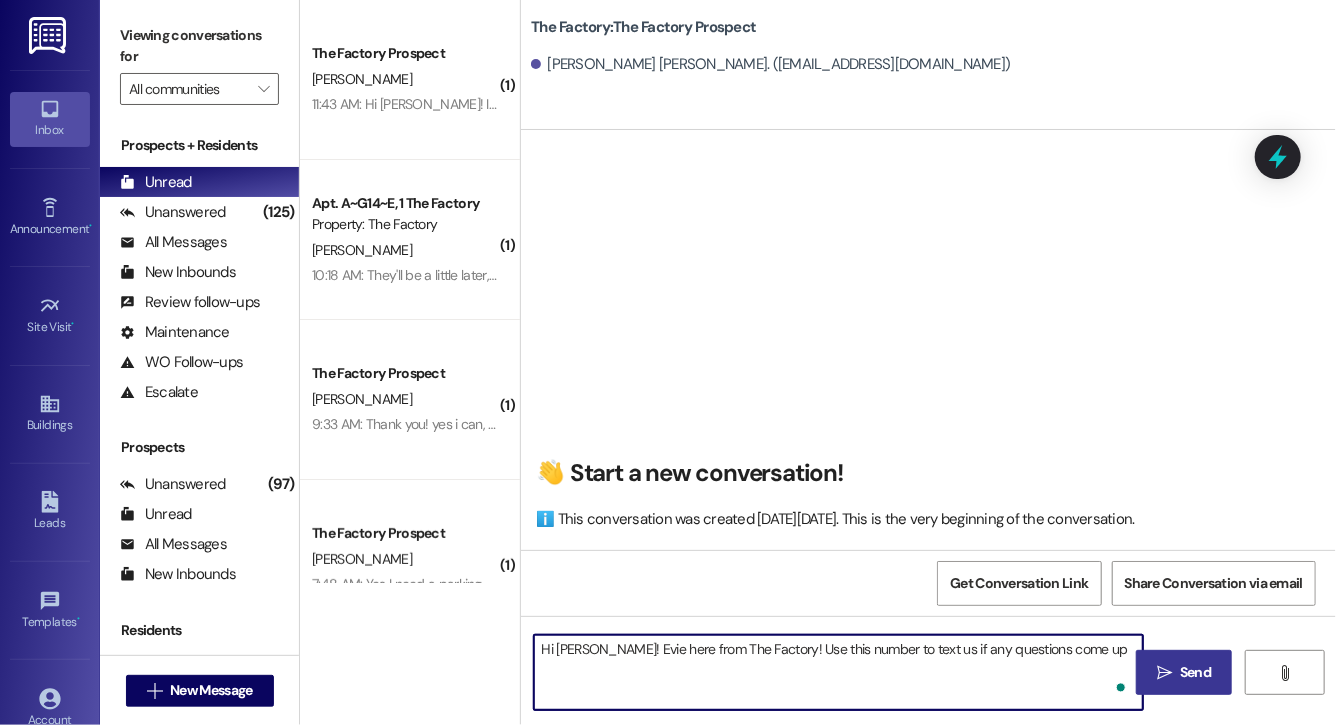 type on "Hi [PERSON_NAME]! Evie here from The Factory! Use this number to text us if any questions come up!" 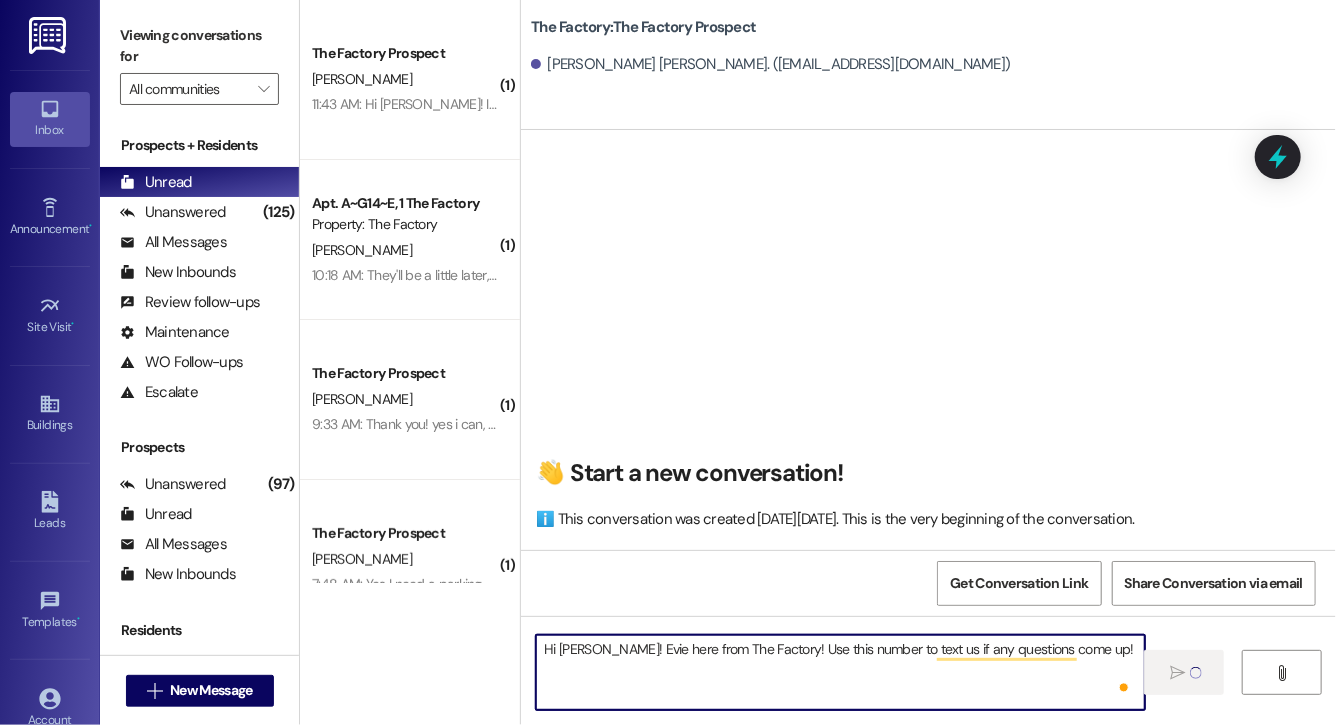 type 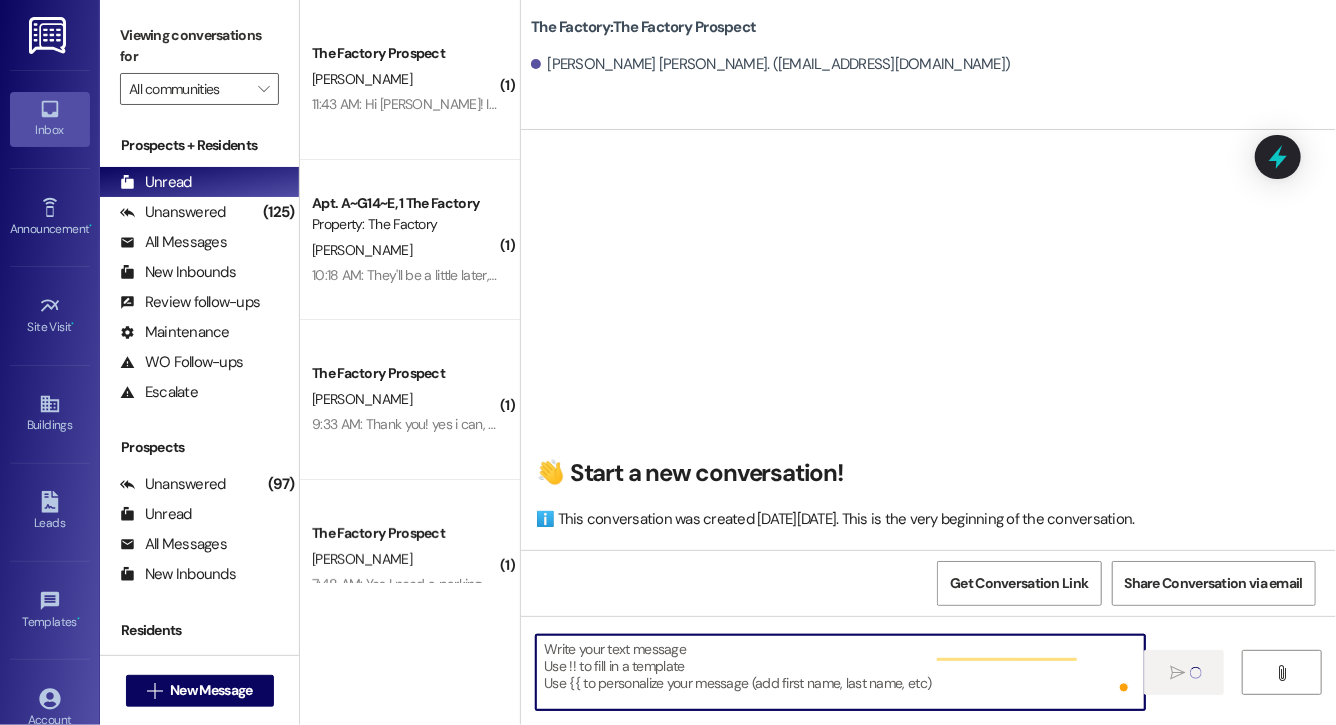 scroll, scrollTop: 0, scrollLeft: 0, axis: both 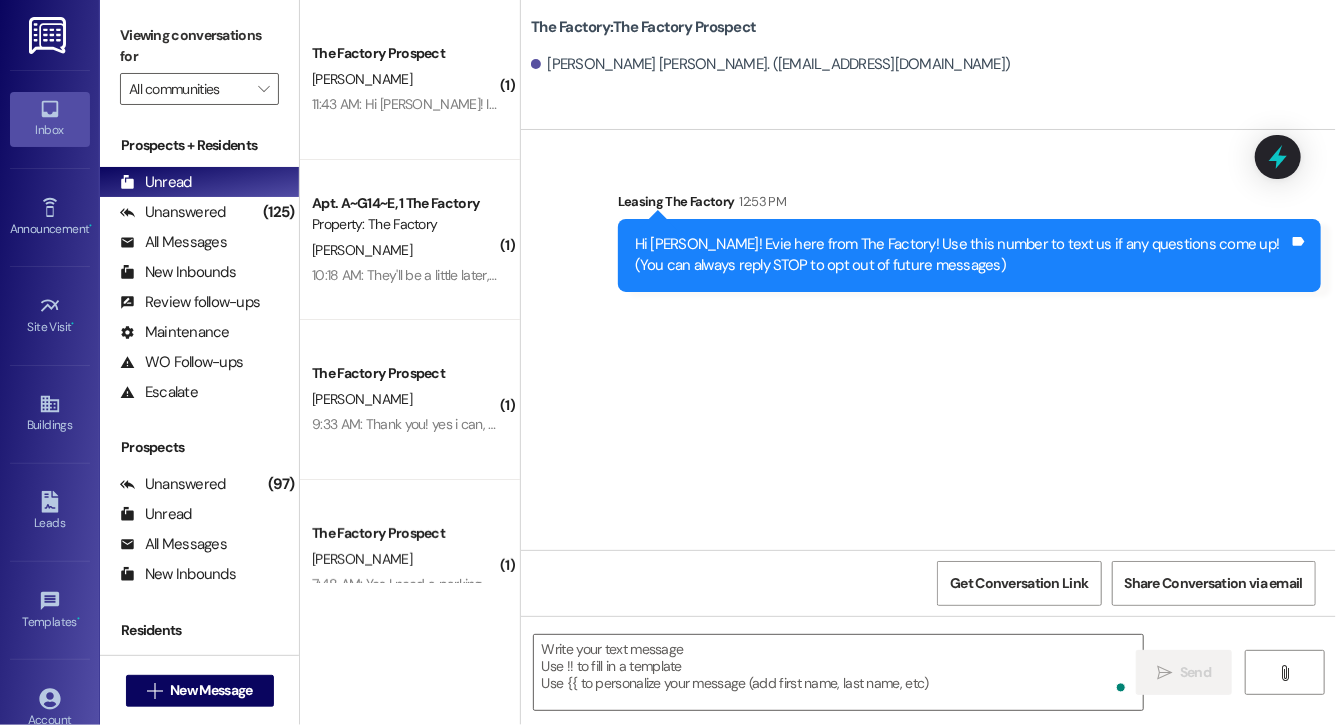 click on "Hi [PERSON_NAME]! Evie here from The Factory! Use this number to text us if any questions come up! (You can always reply STOP to opt out of future messages)" at bounding box center [962, 255] 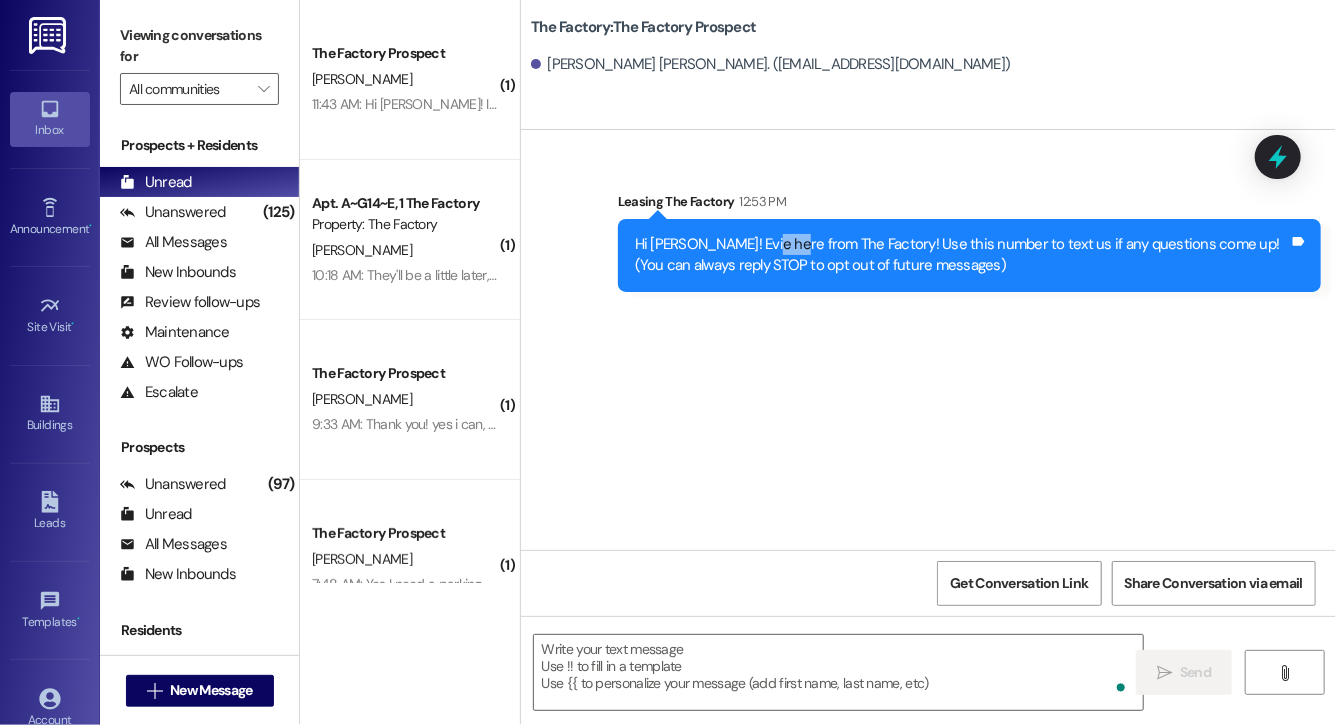 click on "Hi [PERSON_NAME]! Evie here from The Factory! Use this number to text us if any questions come up! (You can always reply STOP to opt out of future messages)" at bounding box center [962, 255] 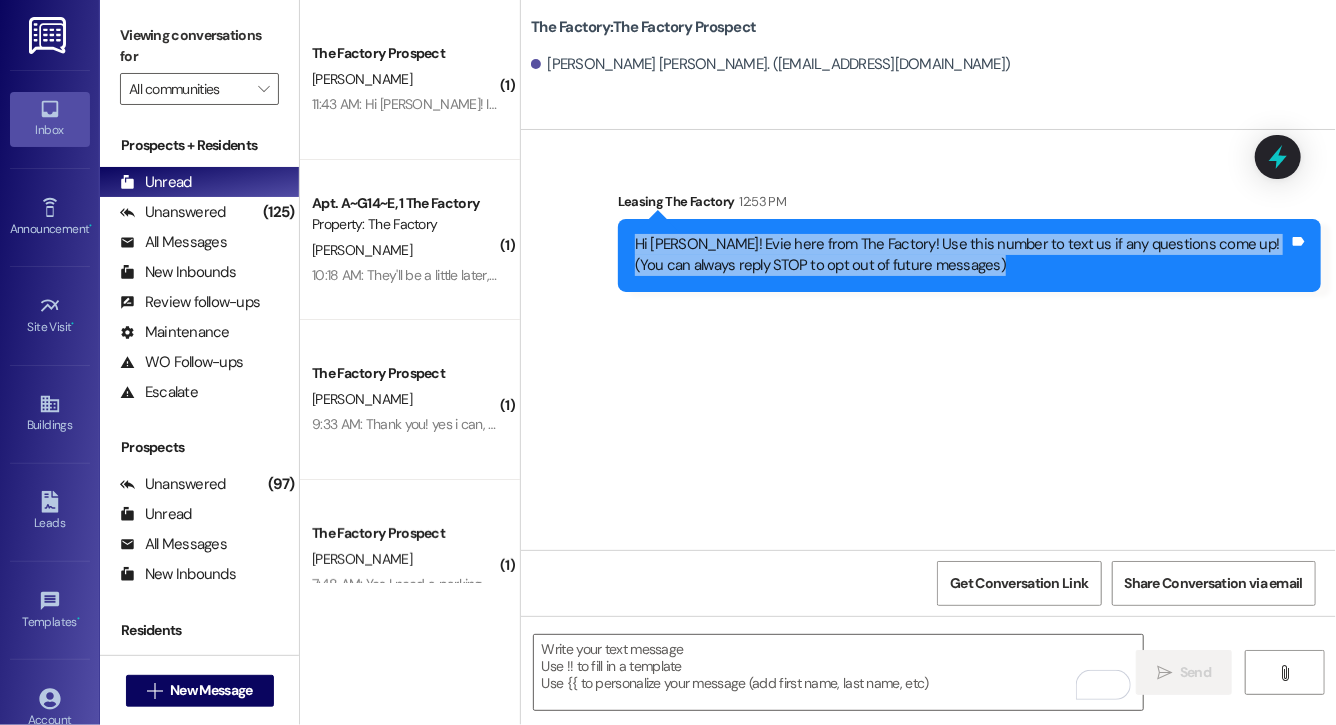 click on "Hi [PERSON_NAME]! Evie here from The Factory! Use this number to text us if any questions come up! (You can always reply STOP to opt out of future messages)" at bounding box center (962, 255) 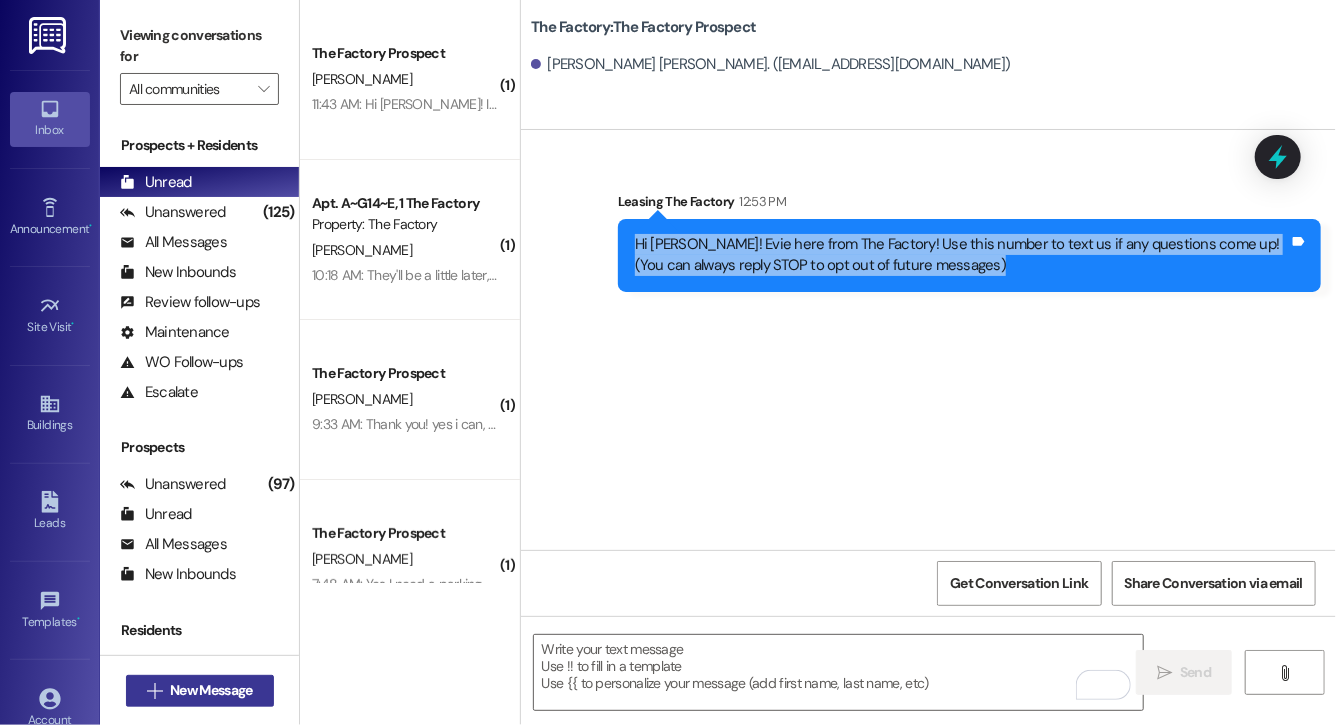 click on "New Message" at bounding box center [211, 690] 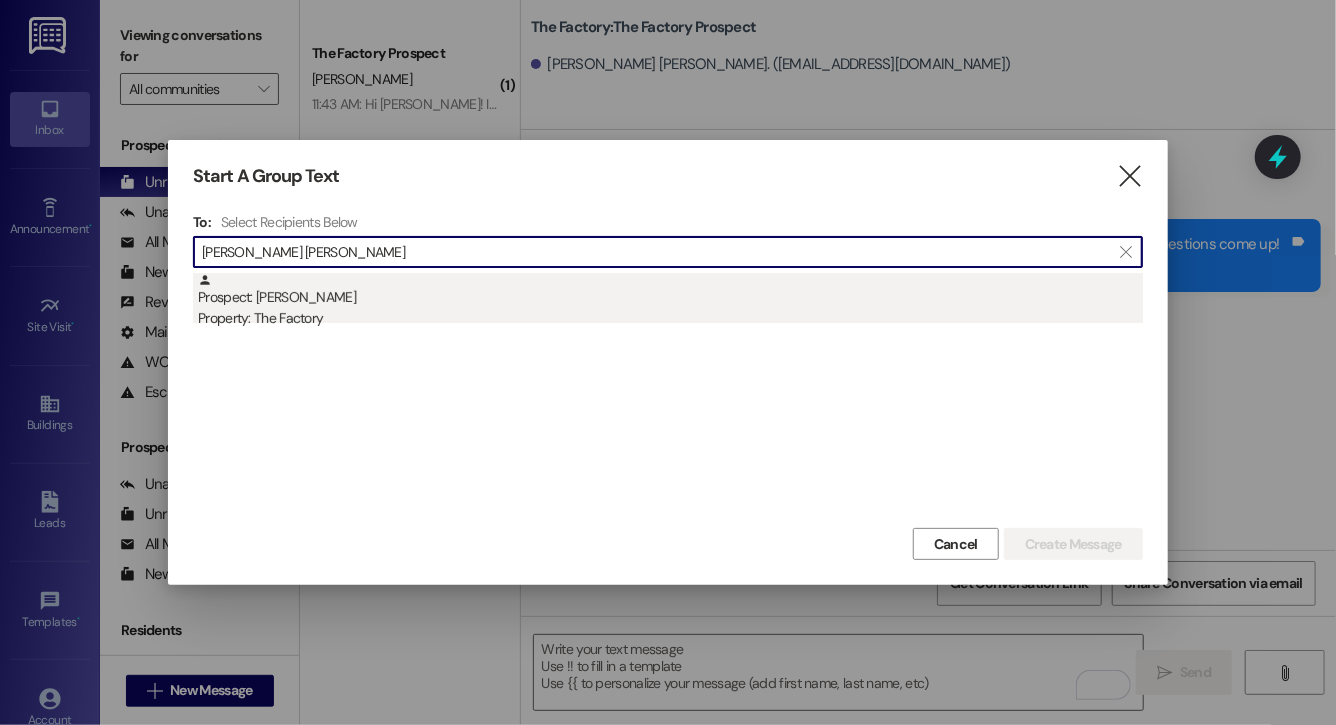 type on "[PERSON_NAME] [PERSON_NAME]" 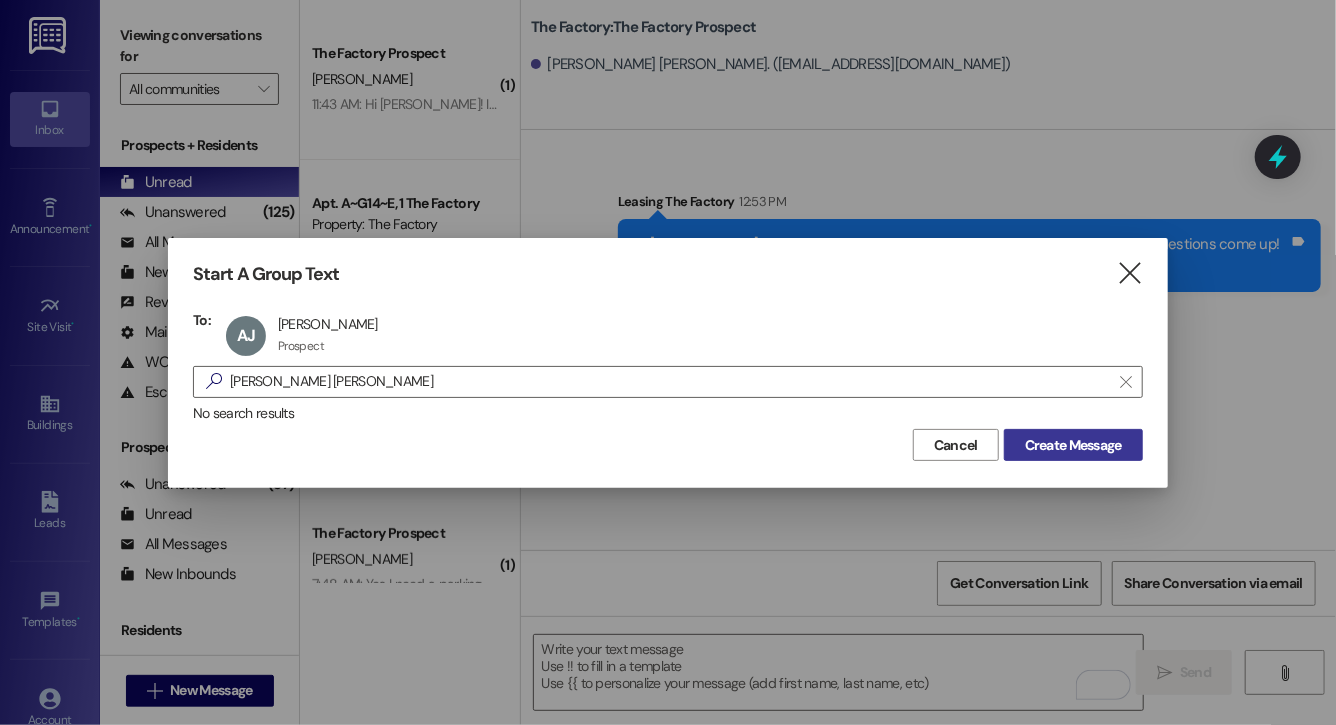 click on "Create Message" at bounding box center [1073, 445] 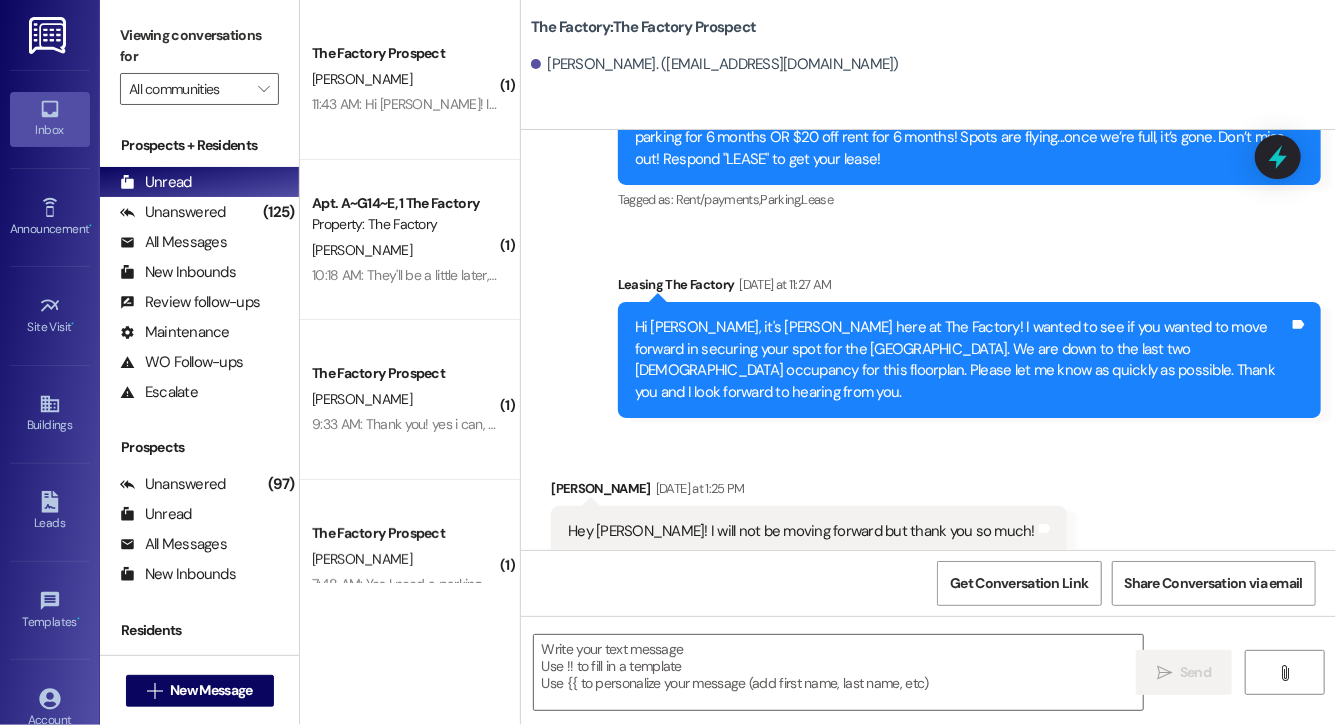 scroll, scrollTop: 1490, scrollLeft: 0, axis: vertical 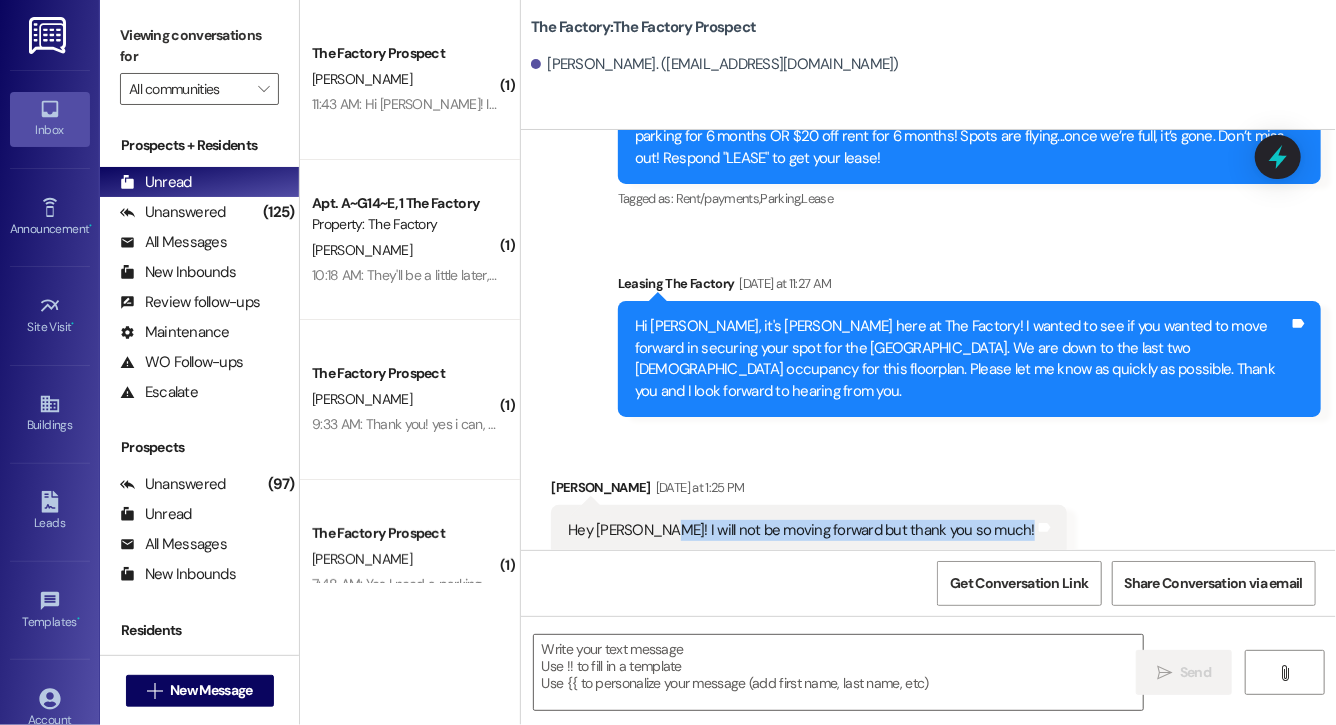drag, startPoint x: 663, startPoint y: 499, endPoint x: 1064, endPoint y: 498, distance: 401.00125 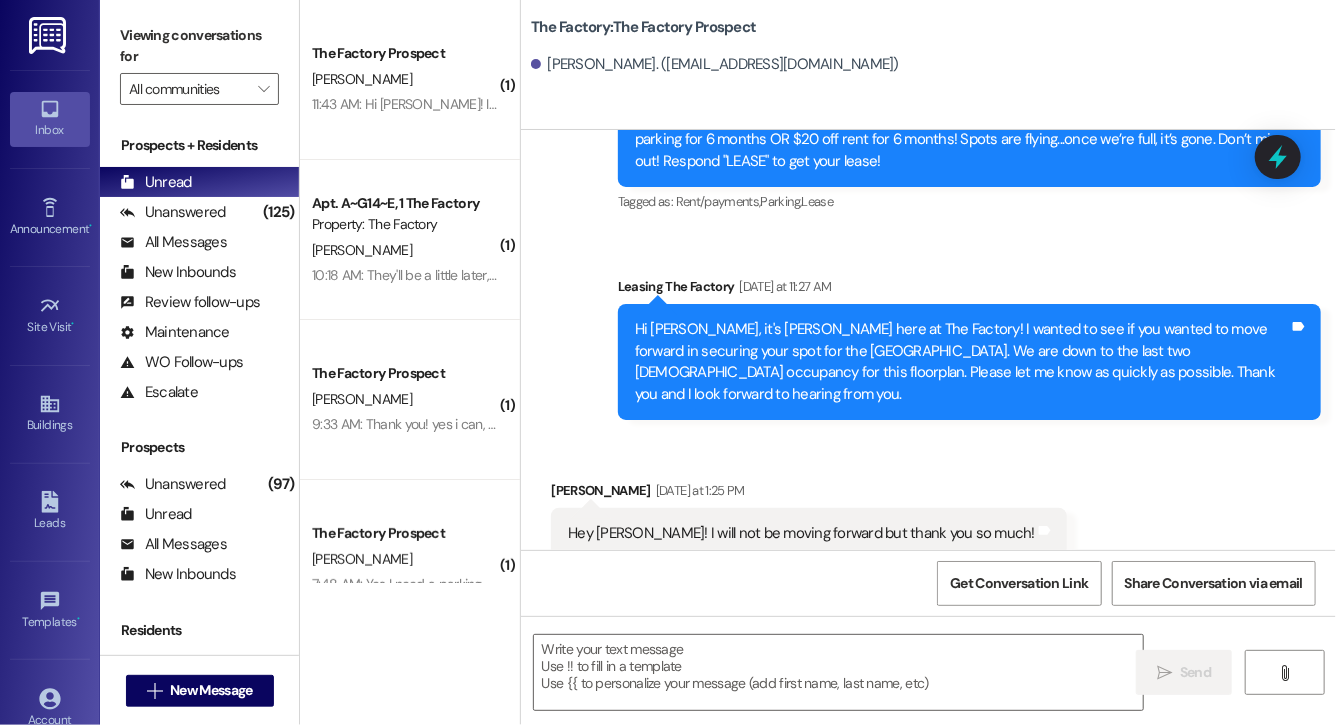 scroll, scrollTop: 1490, scrollLeft: 0, axis: vertical 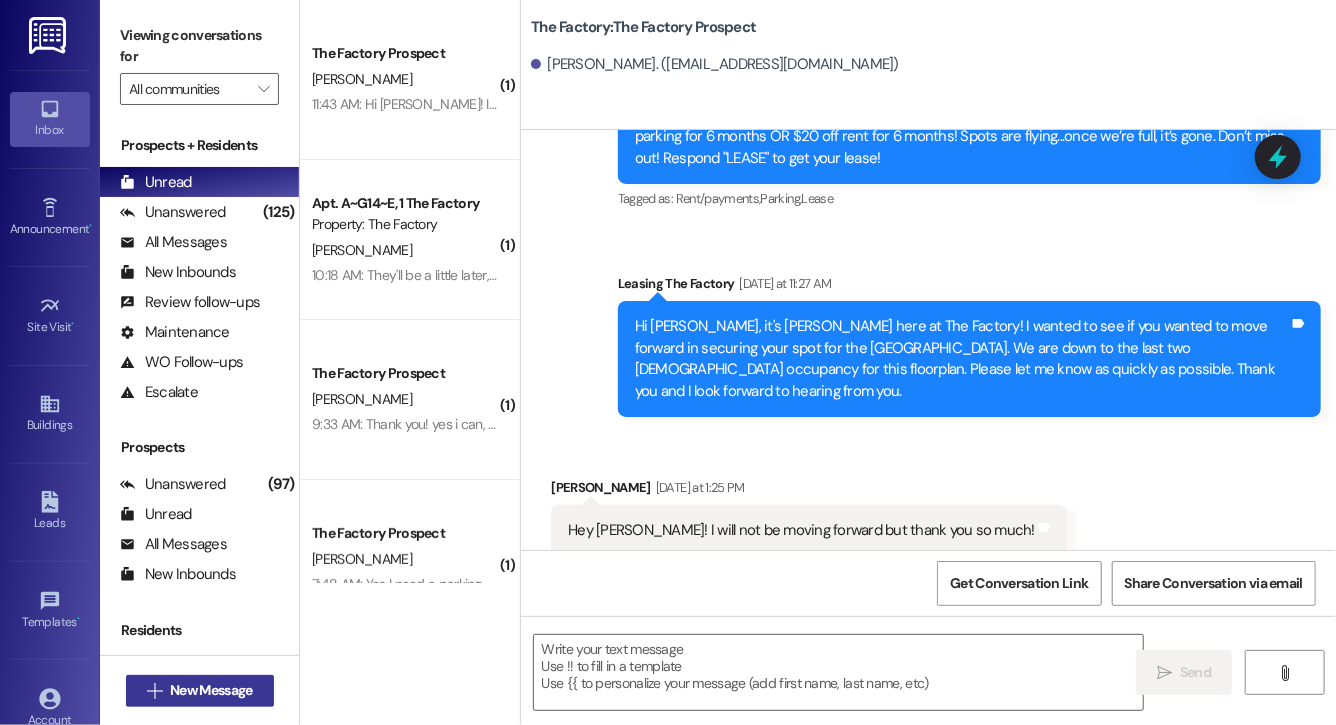 click on "New Message" at bounding box center [211, 690] 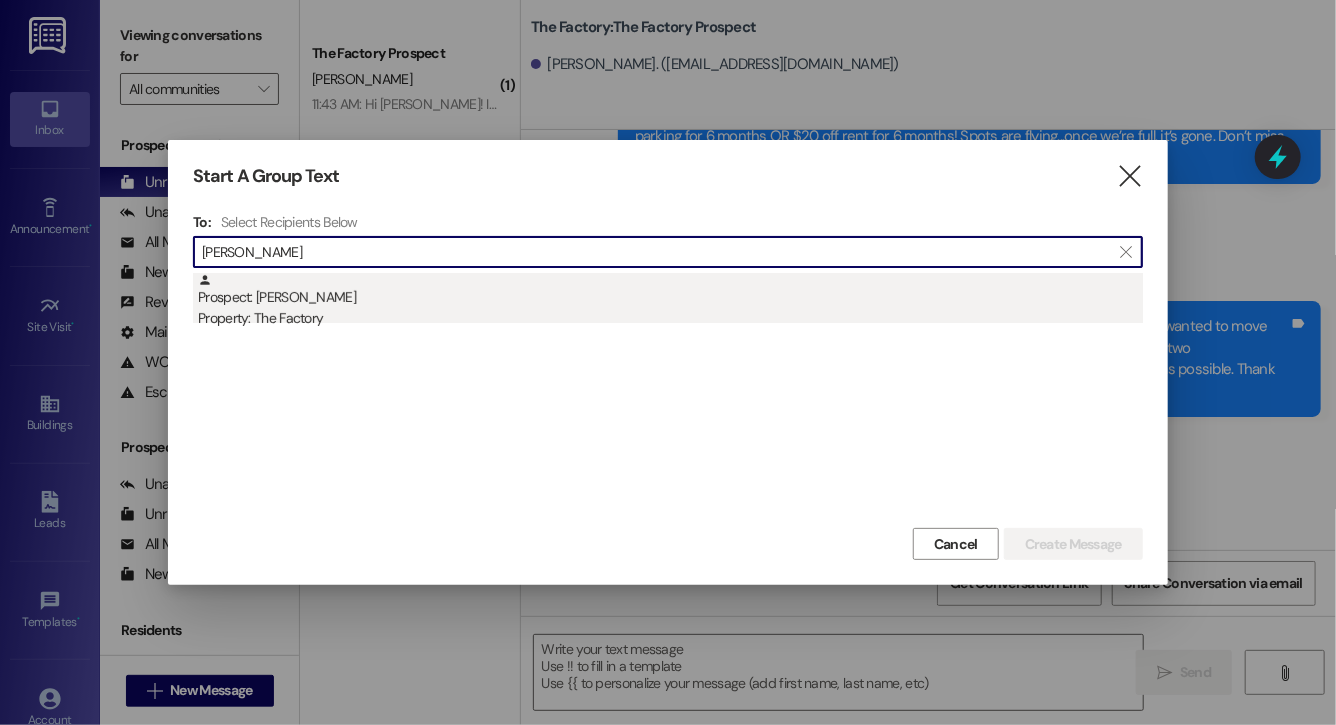 type on "[PERSON_NAME]" 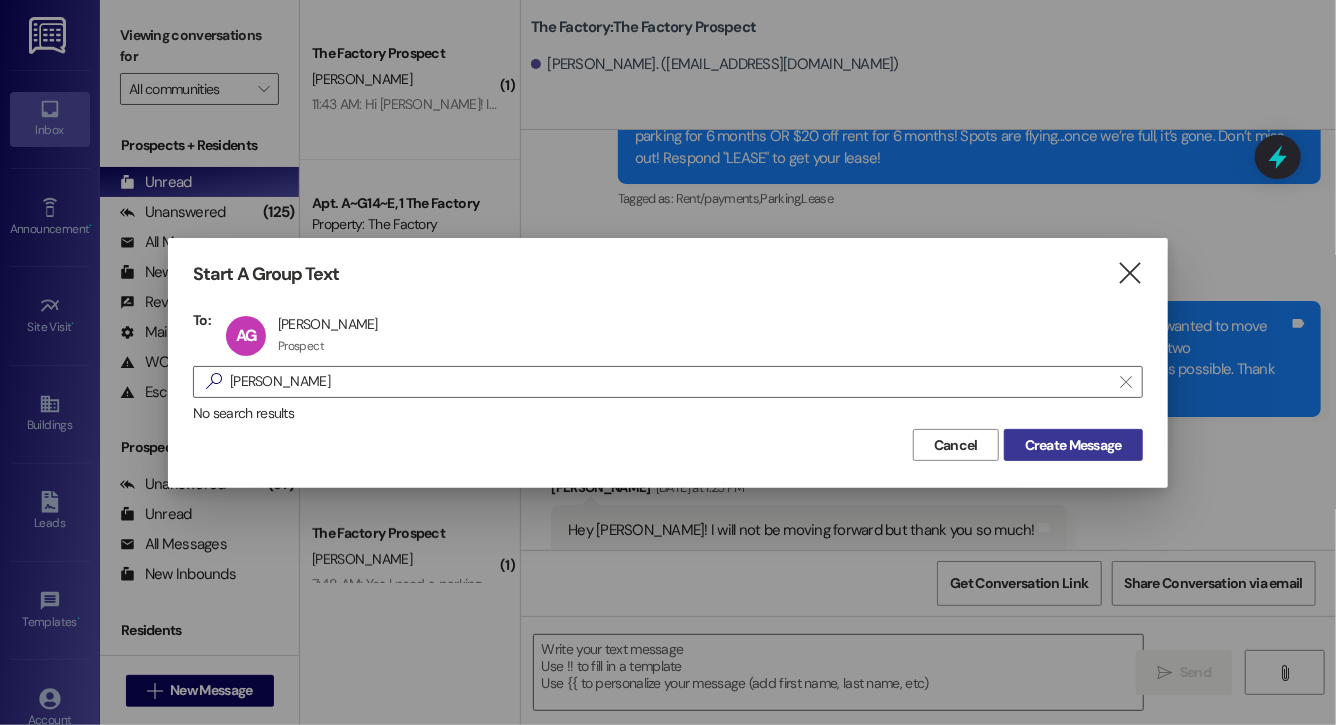 click on "Create Message" at bounding box center (1073, 445) 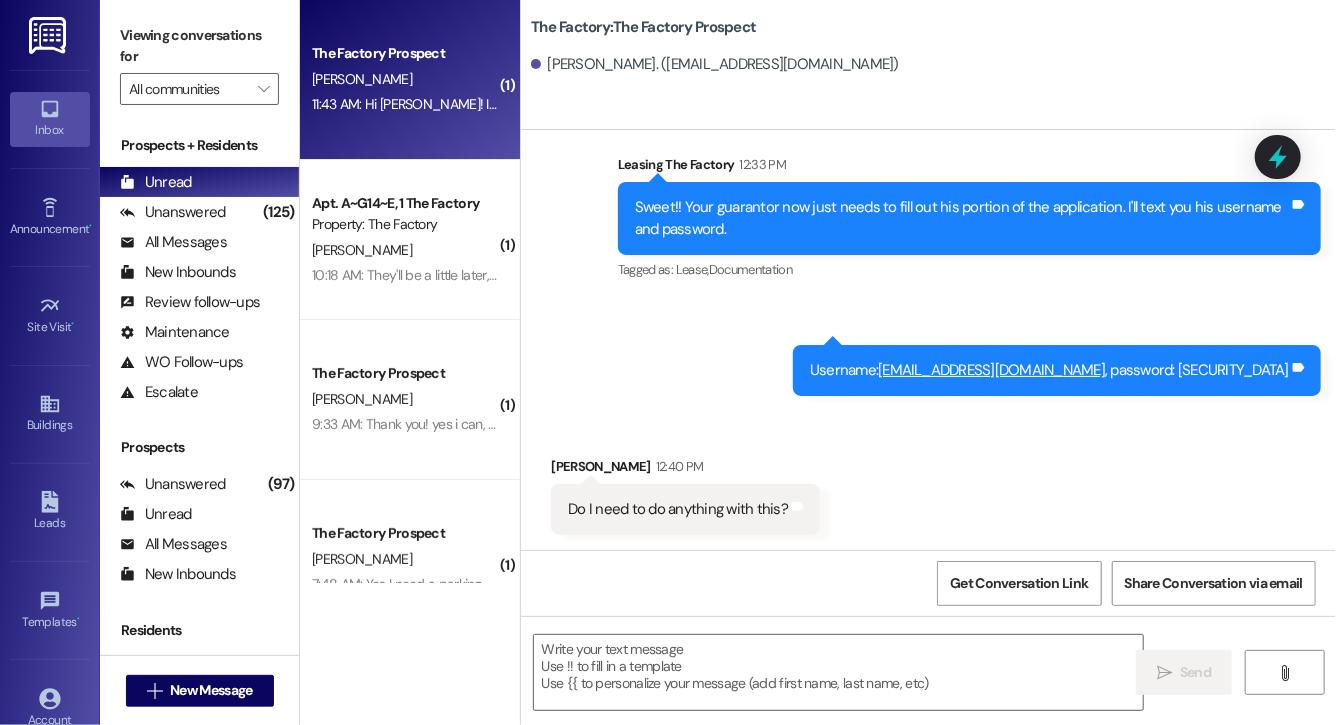 scroll, scrollTop: 410, scrollLeft: 0, axis: vertical 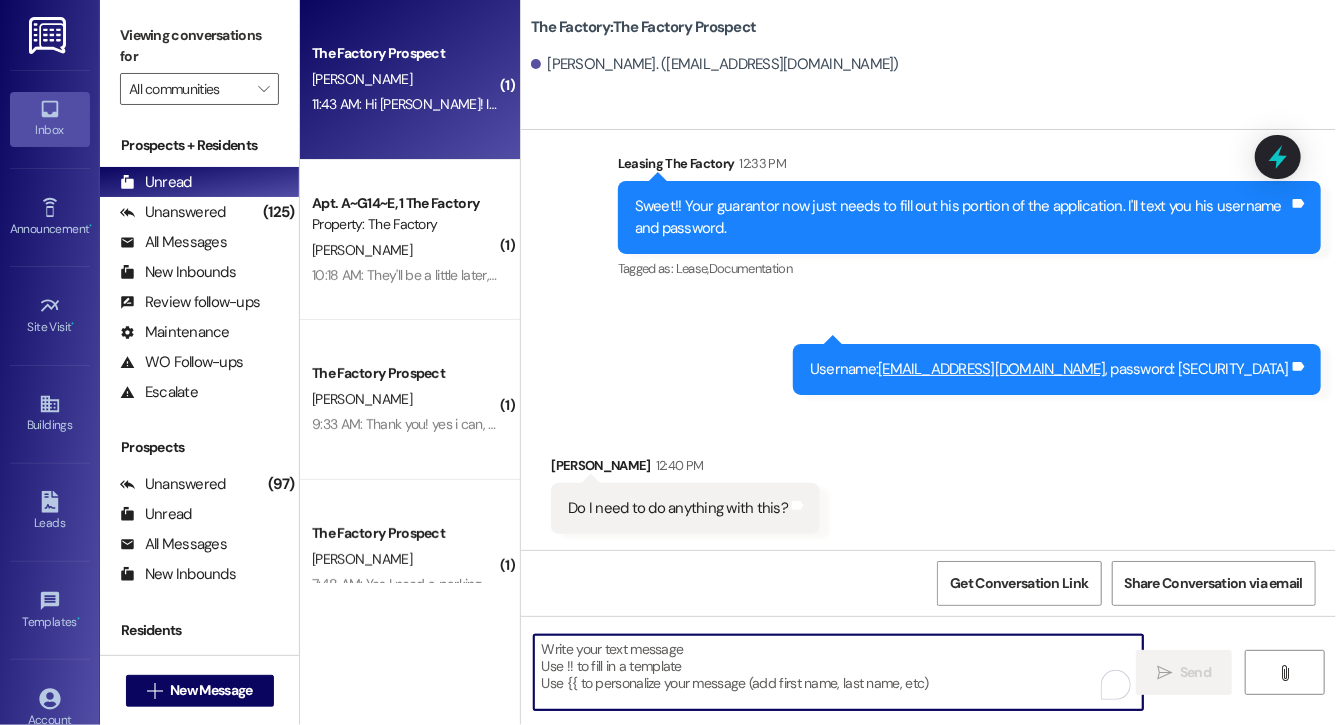 click at bounding box center [838, 672] 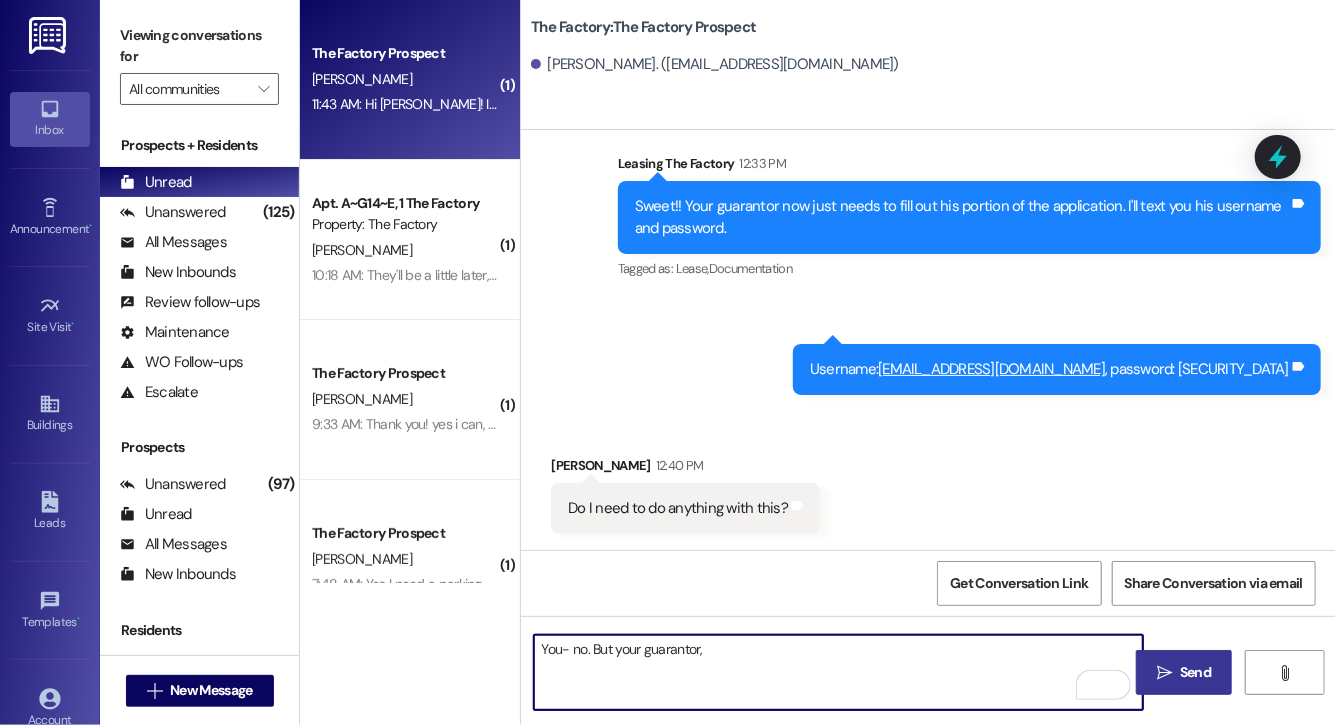 drag, startPoint x: 773, startPoint y: 672, endPoint x: 570, endPoint y: 635, distance: 206.34438 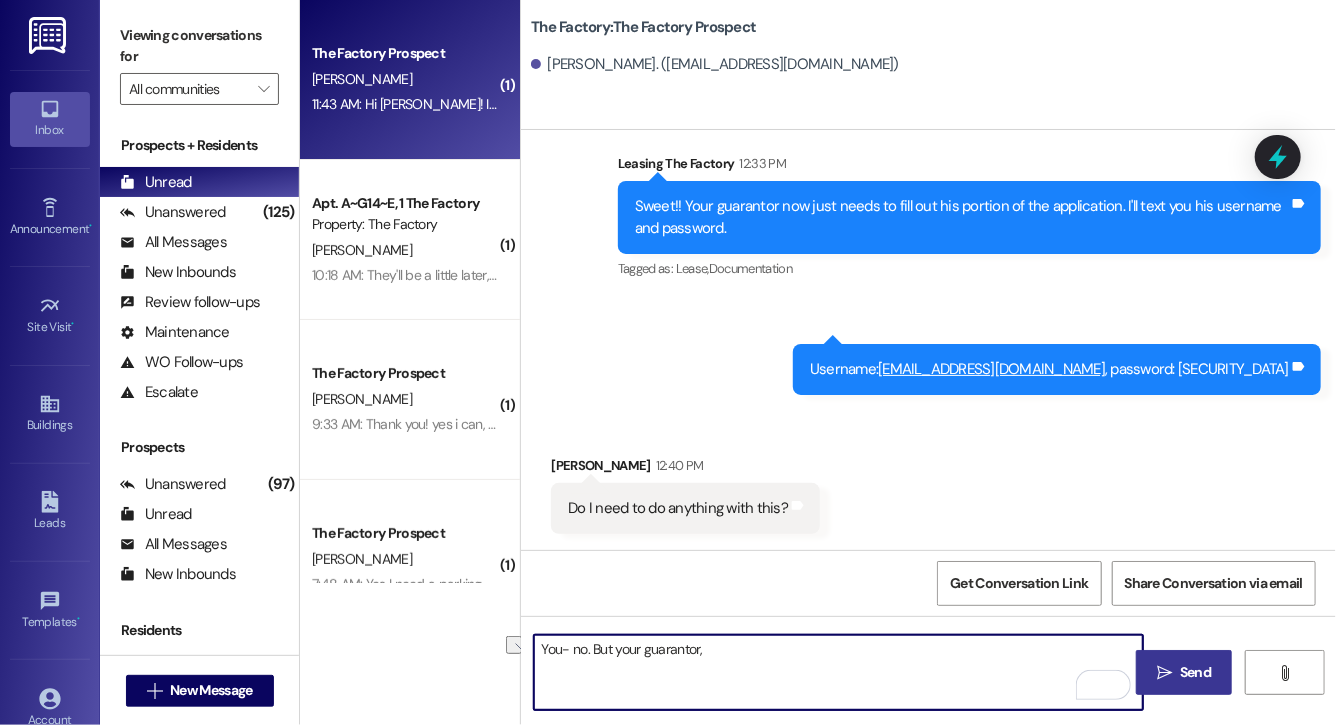 type on "N" 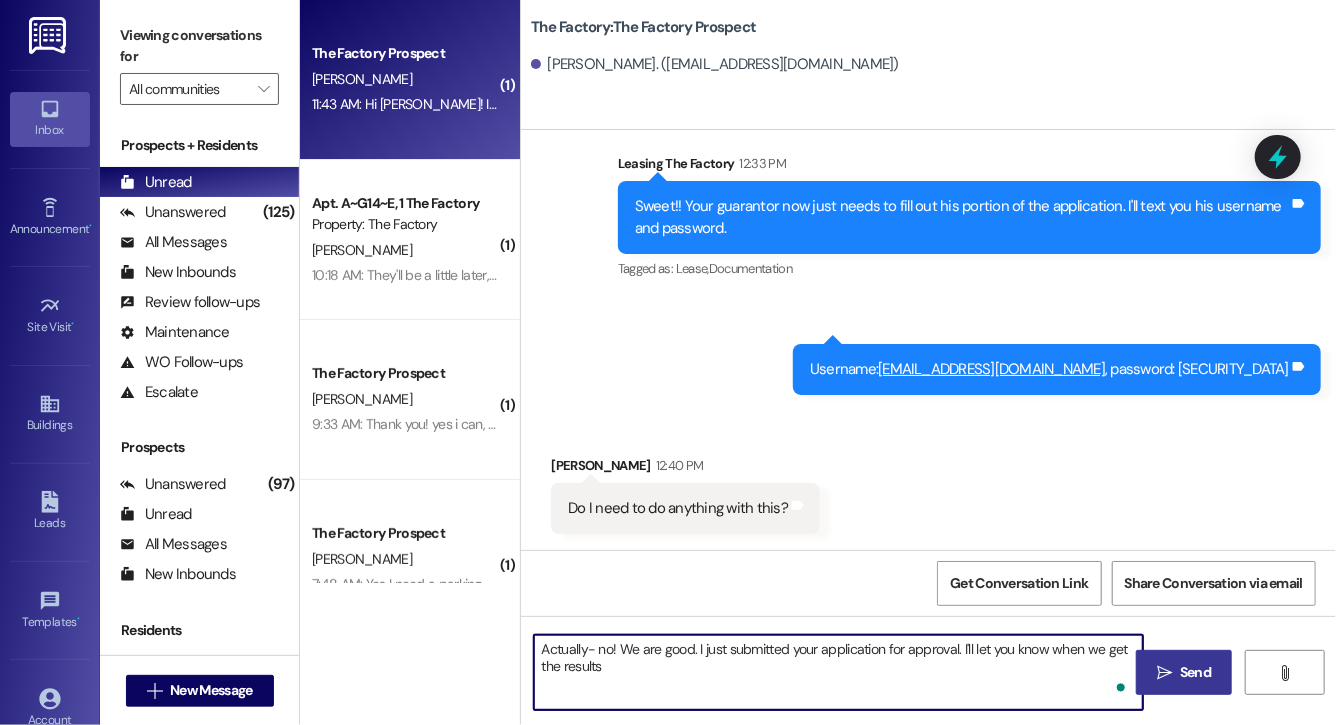 type on "Actually- no! We are good. I just submitted your application for approval. I'll let you know when we get the results!" 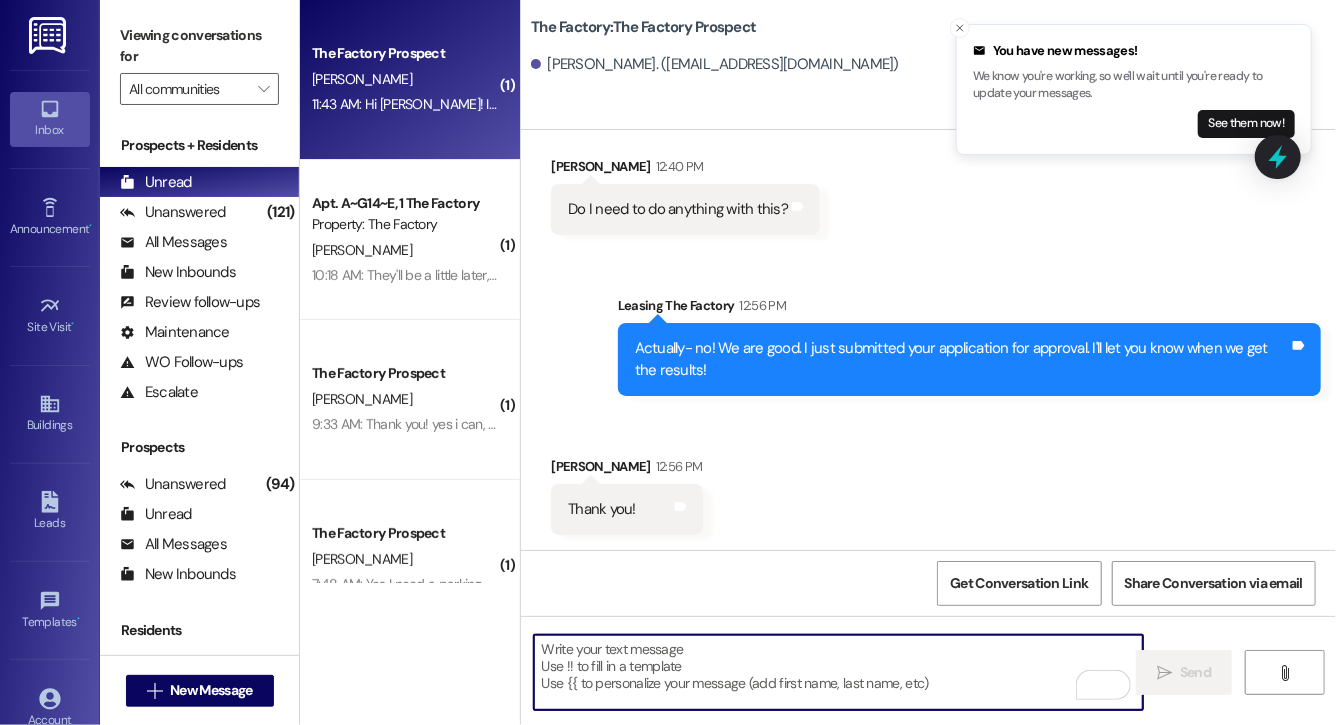 scroll, scrollTop: 710, scrollLeft: 0, axis: vertical 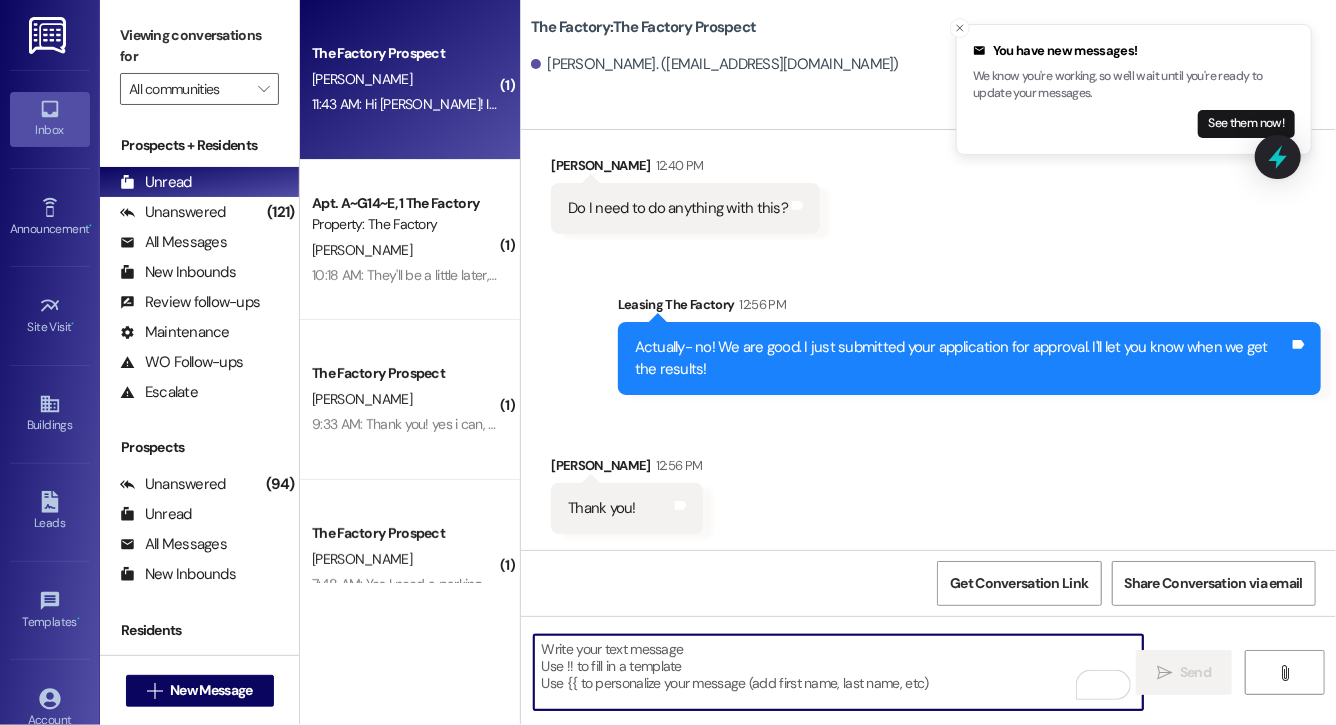 click at bounding box center [838, 672] 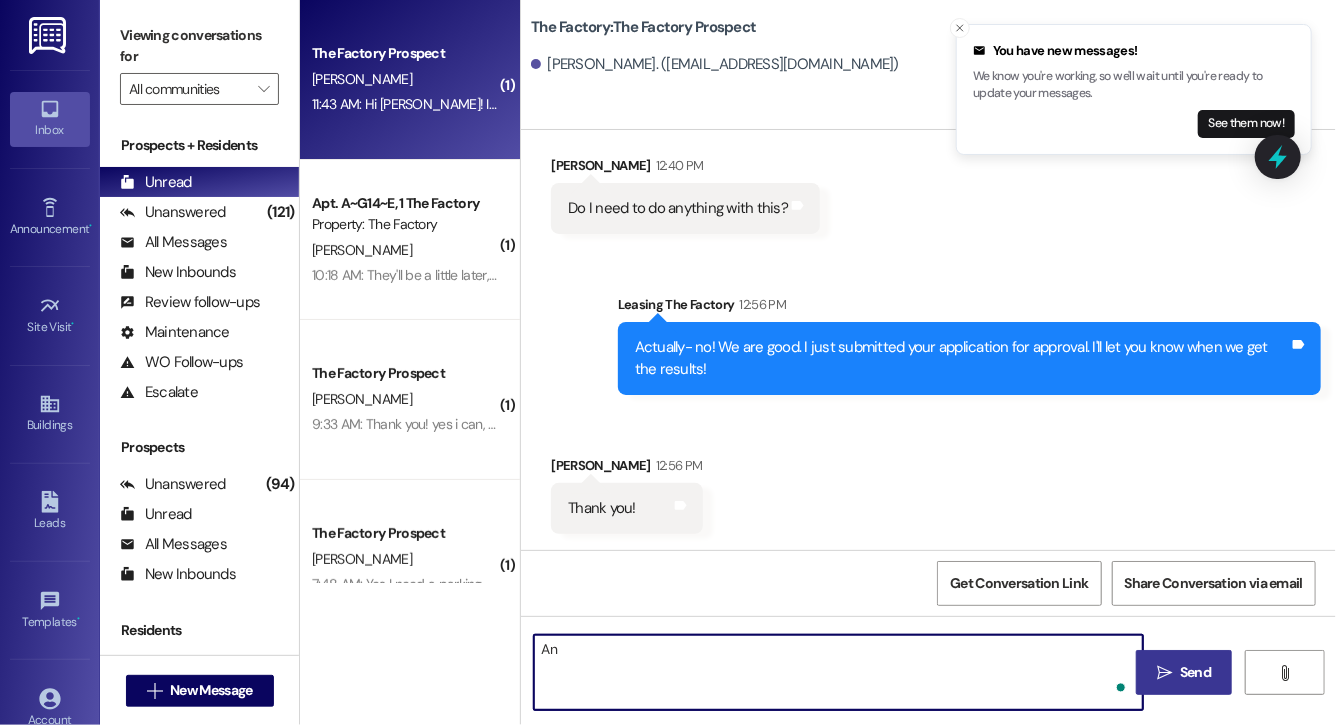 type on "A" 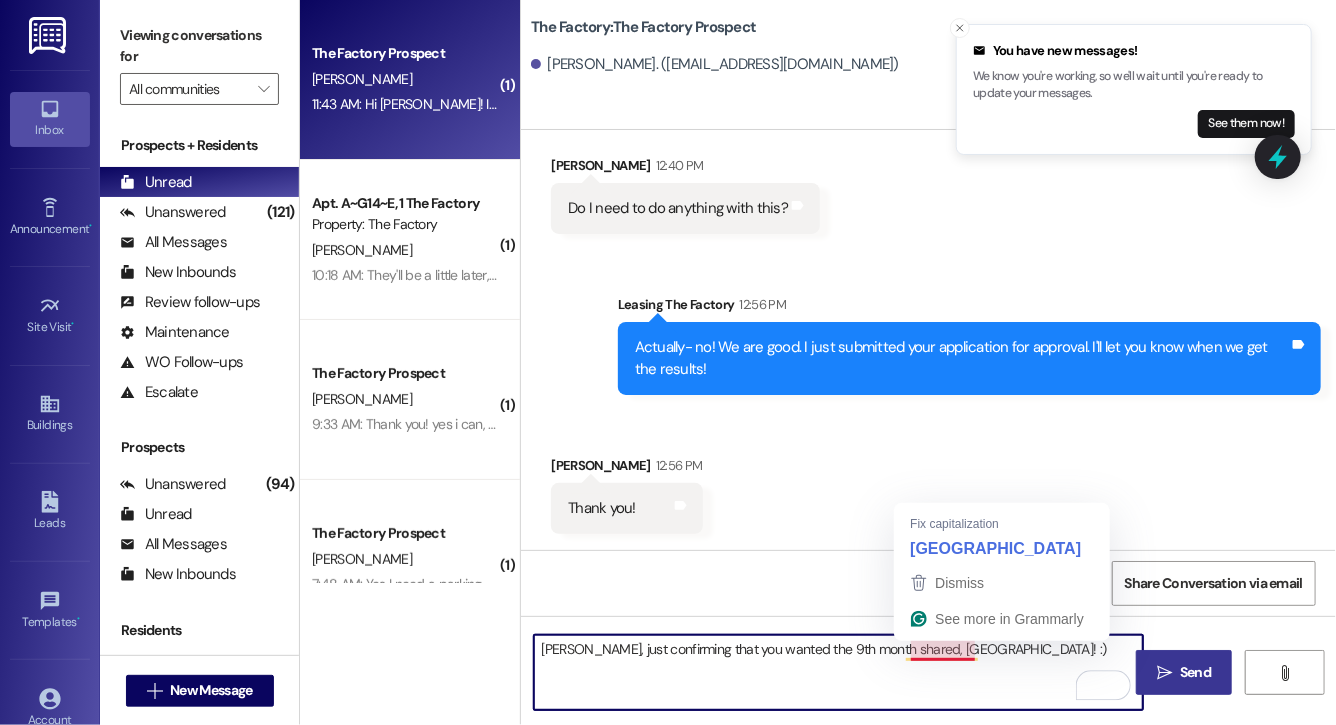 click on "[PERSON_NAME], just confirming that you wanted the 9th month shared, [GEOGRAPHIC_DATA]! :)" at bounding box center (838, 672) 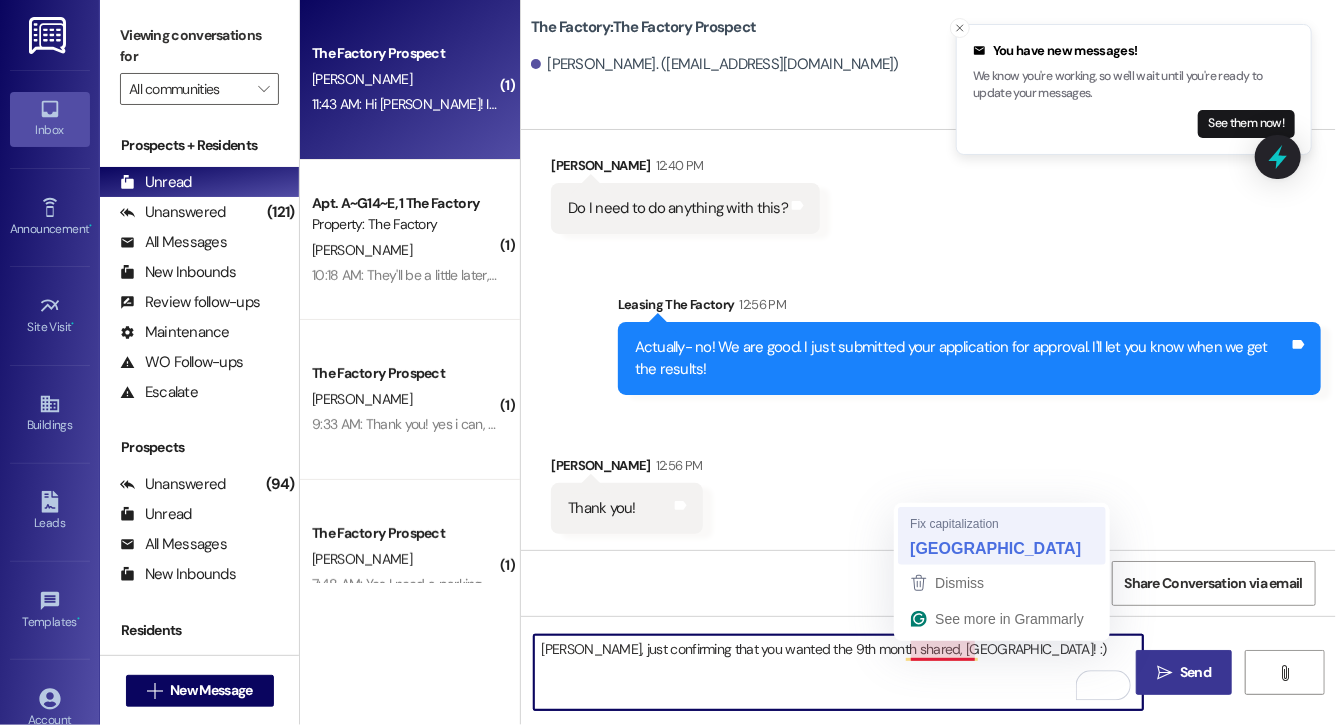 type on "[PERSON_NAME], just confirming that you wanted the 9th month shared, [GEOGRAPHIC_DATA]! :)" 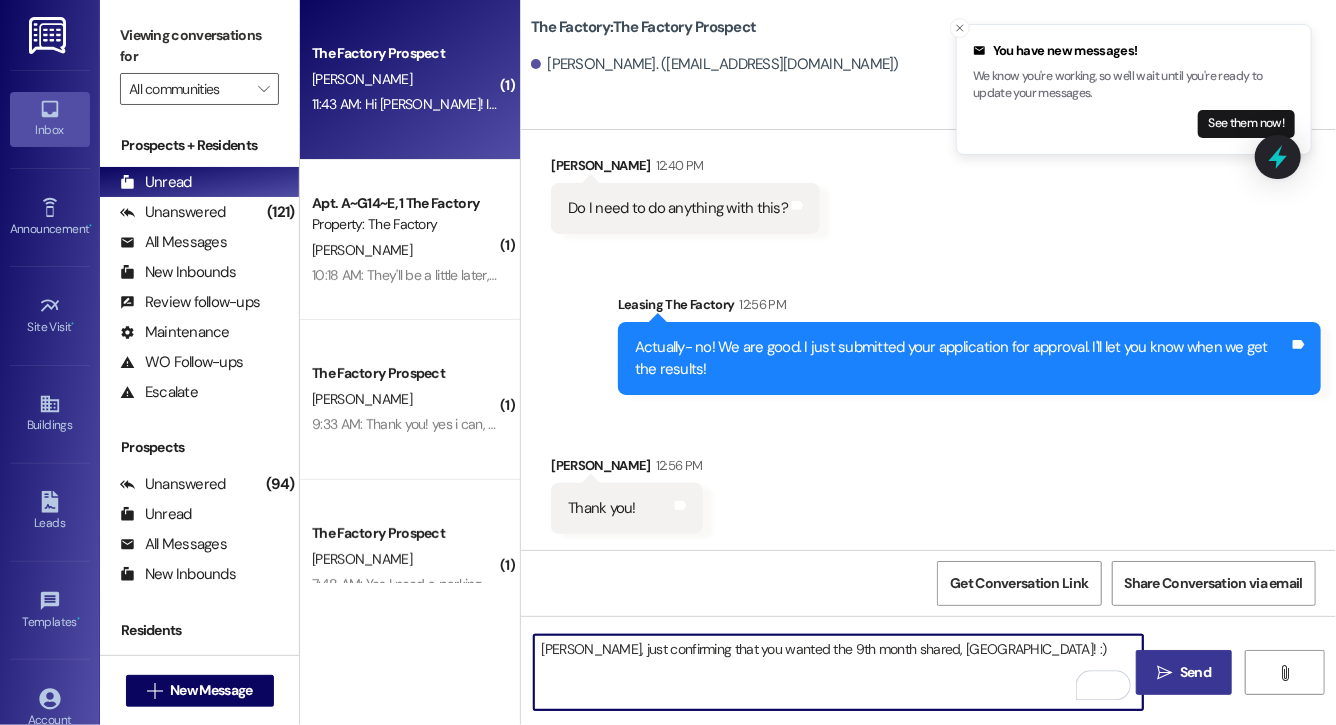 click on "[PERSON_NAME], just confirming that you wanted the 9th month shared, [GEOGRAPHIC_DATA]! :)" at bounding box center (838, 672) 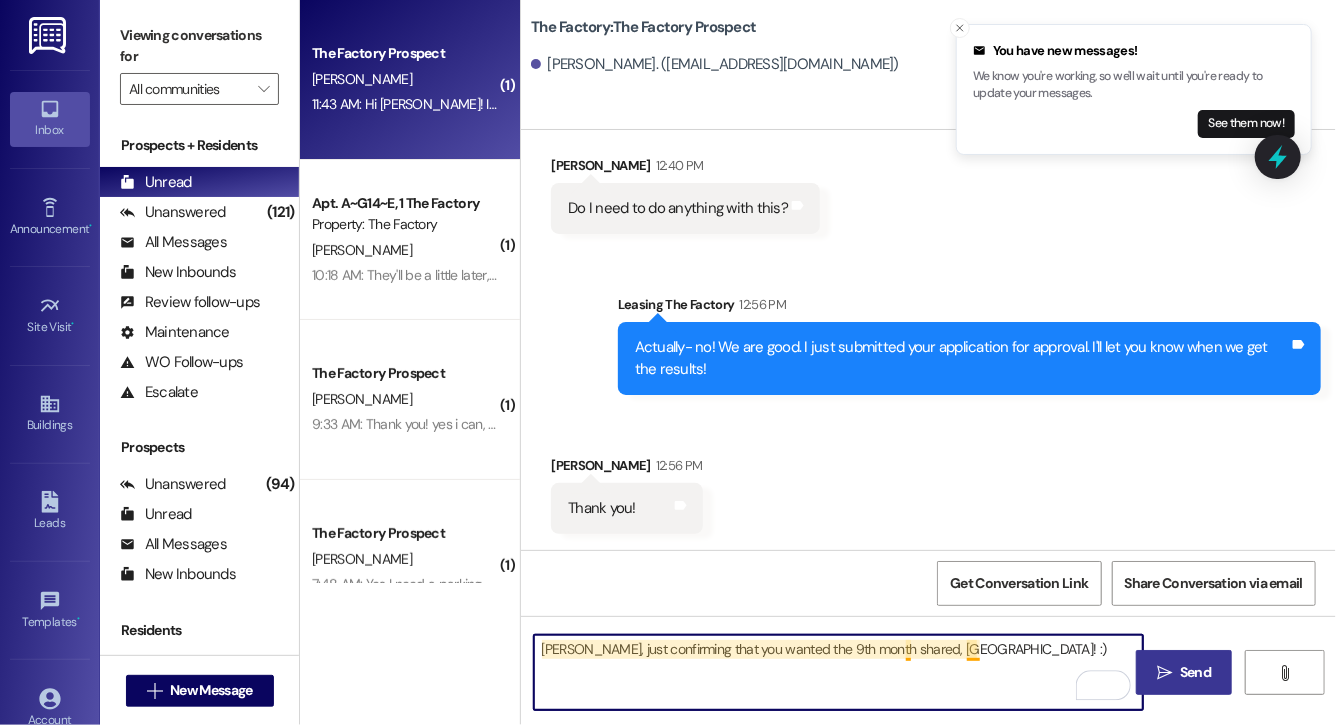 drag, startPoint x: 539, startPoint y: 643, endPoint x: 1045, endPoint y: 650, distance: 506.04843 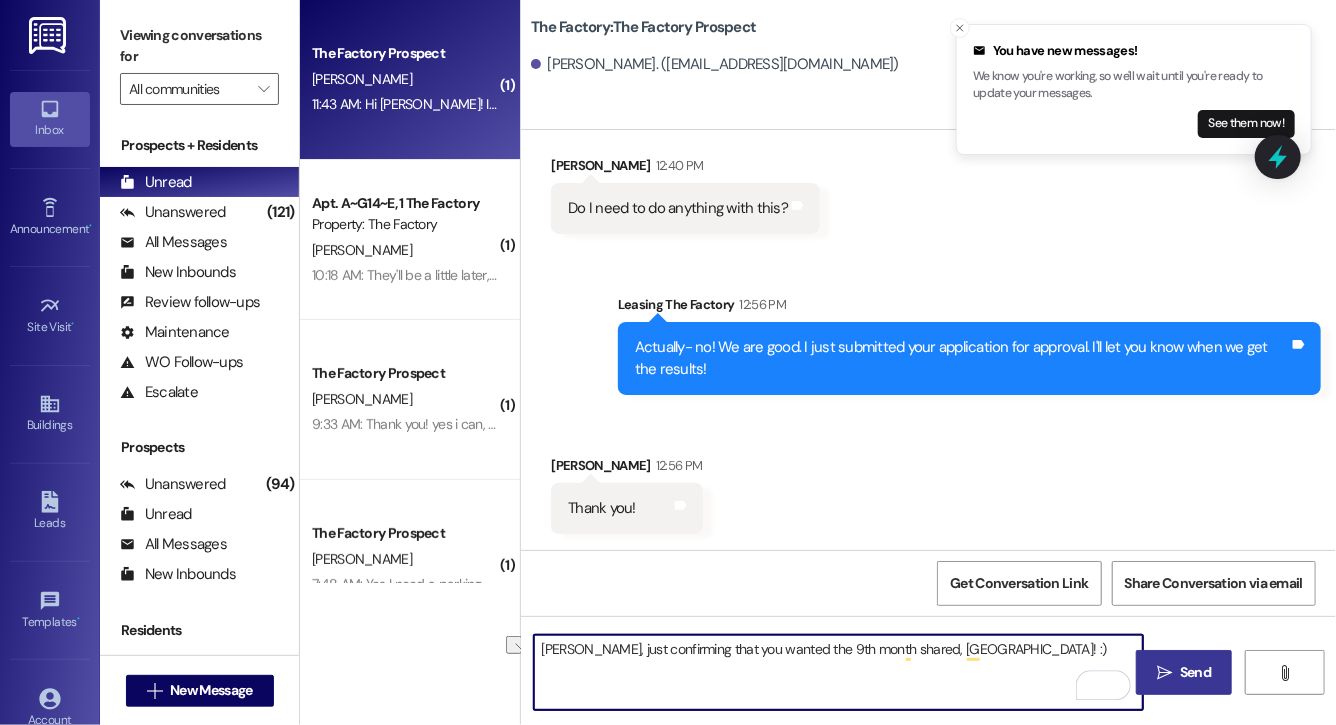 click on "[PERSON_NAME], just confirming that you wanted the 9th month shared, [GEOGRAPHIC_DATA]! :)" at bounding box center [838, 672] 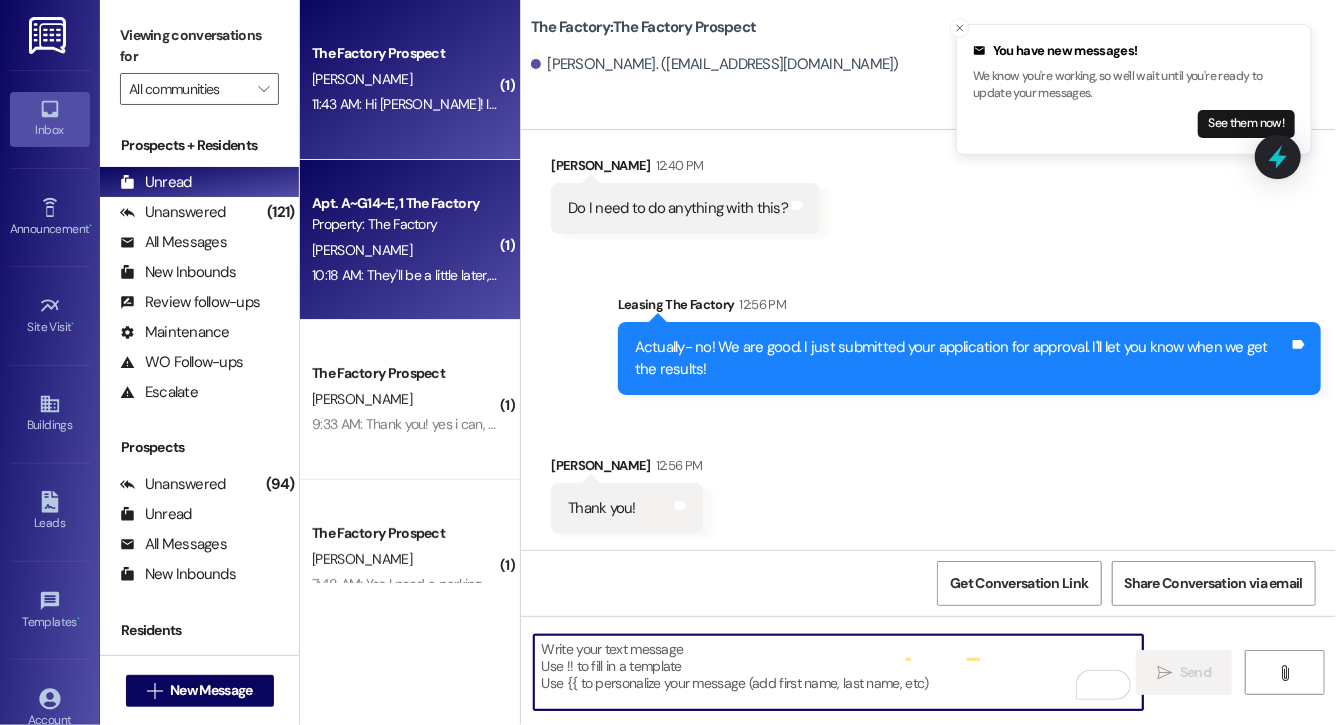 scroll, scrollTop: 709, scrollLeft: 0, axis: vertical 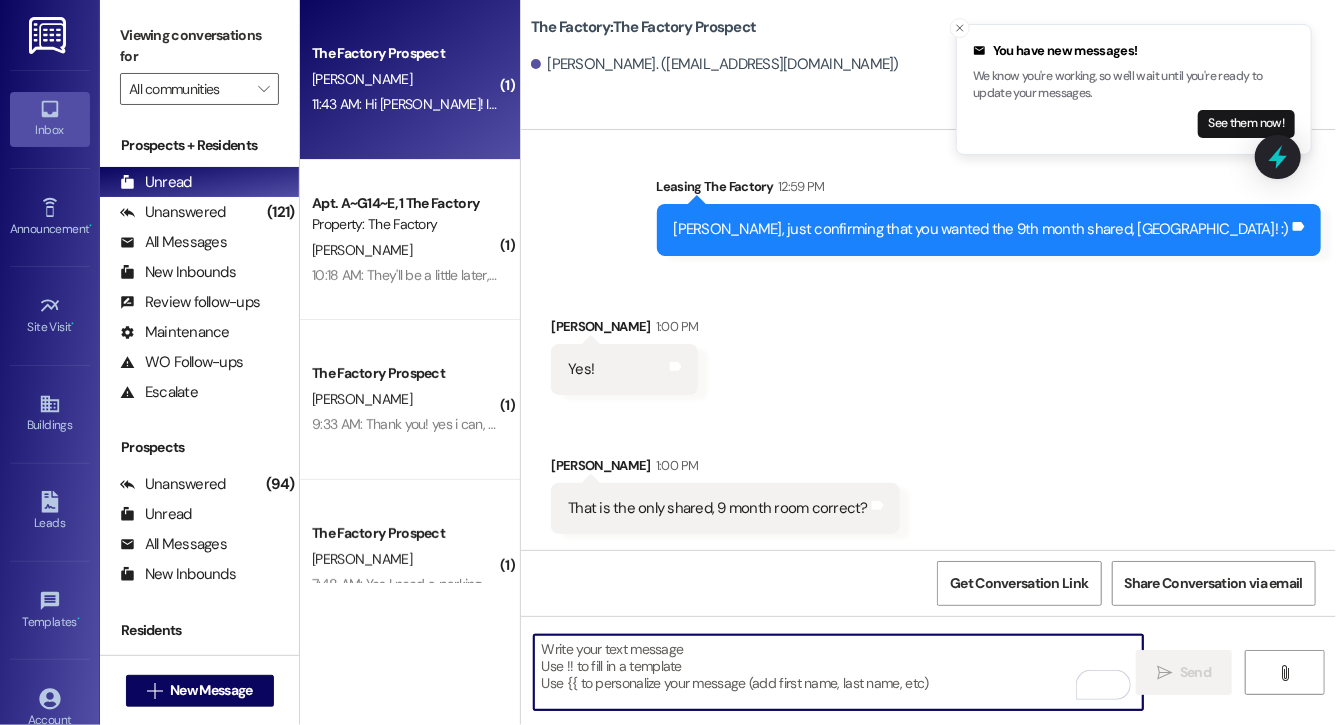 click at bounding box center [838, 672] 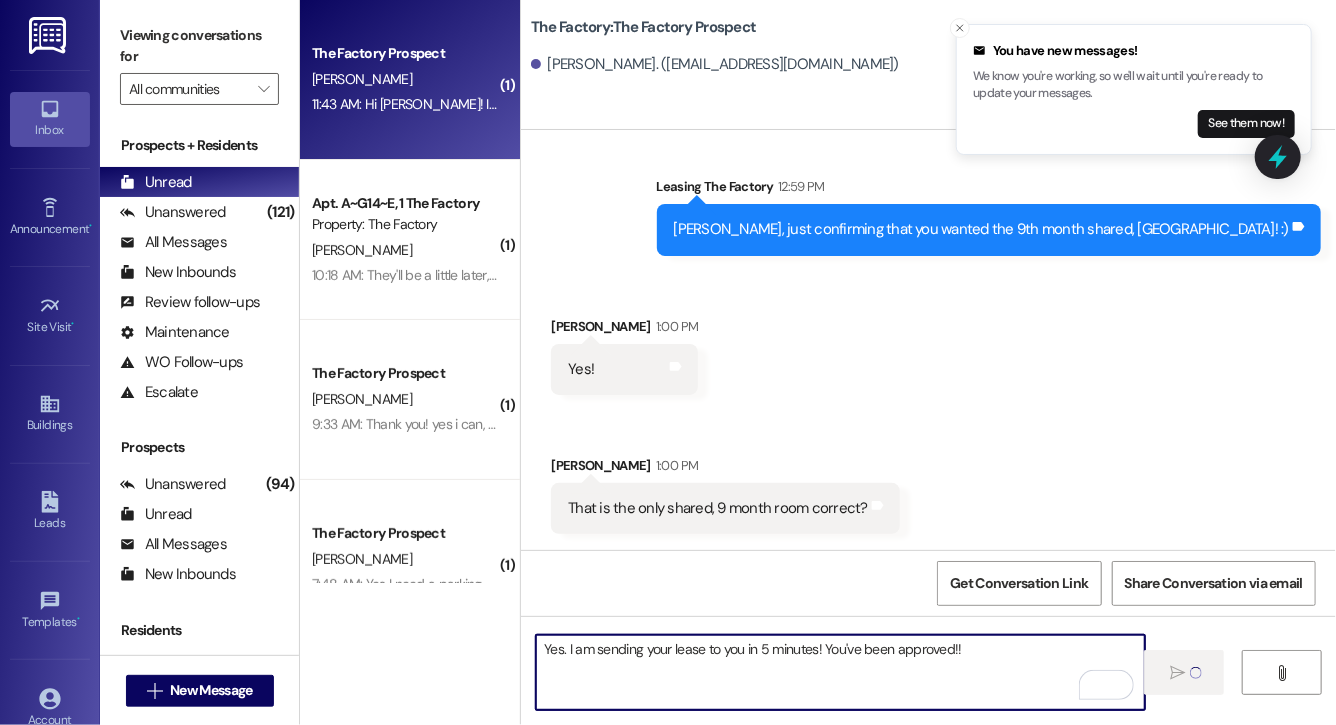 type on "Yes. I am sending your lease to you in 5 minutes! You've been approved!!" 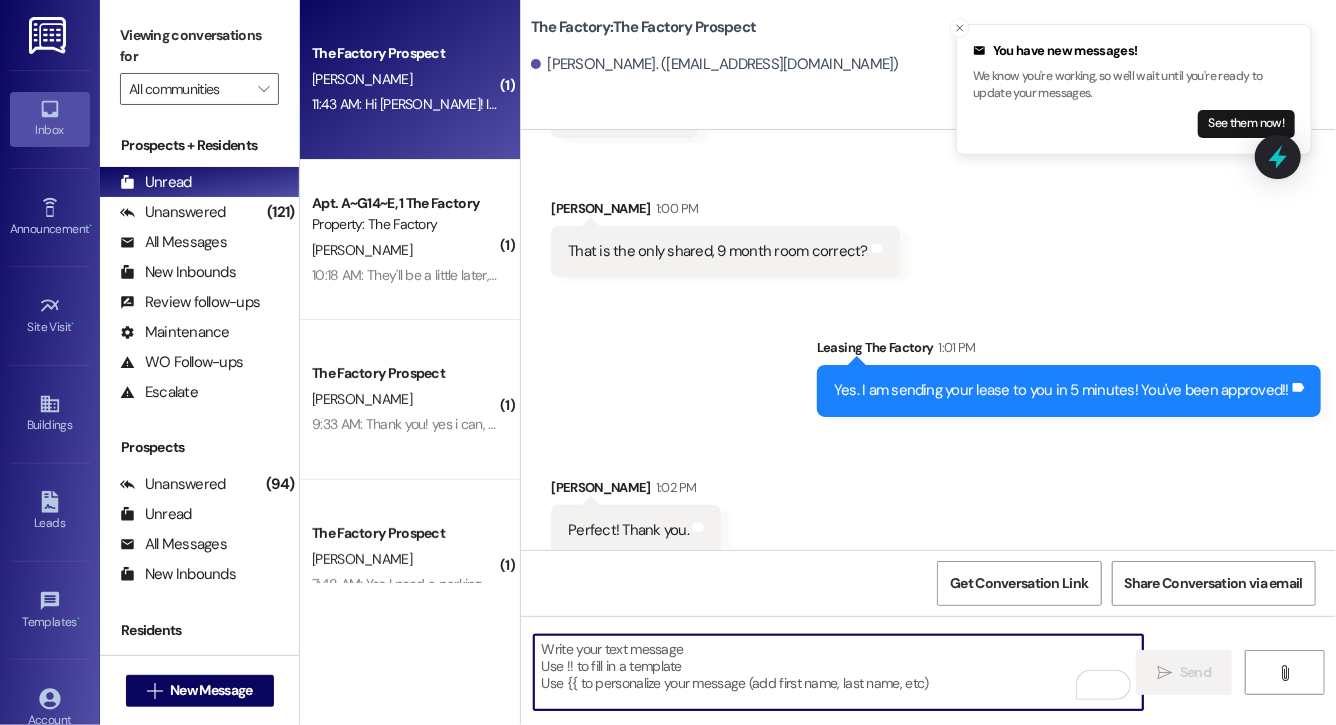 scroll, scrollTop: 1406, scrollLeft: 0, axis: vertical 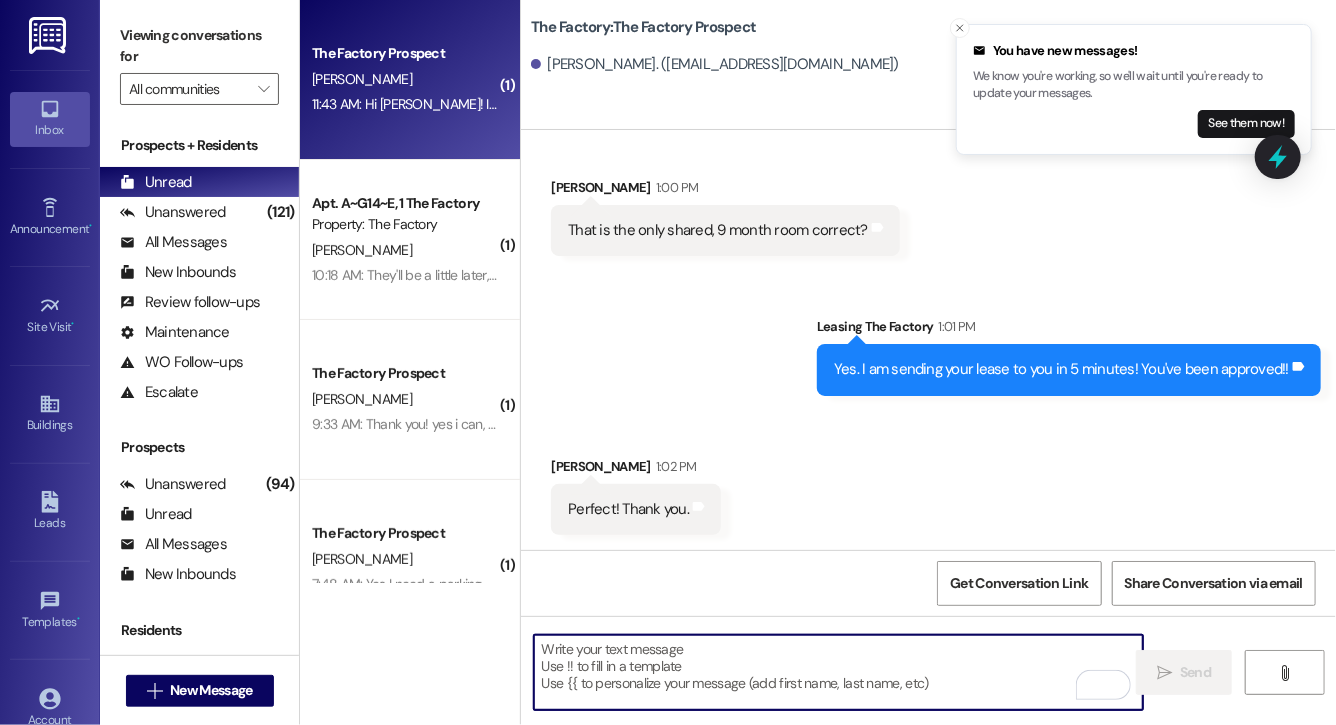 click at bounding box center [838, 672] 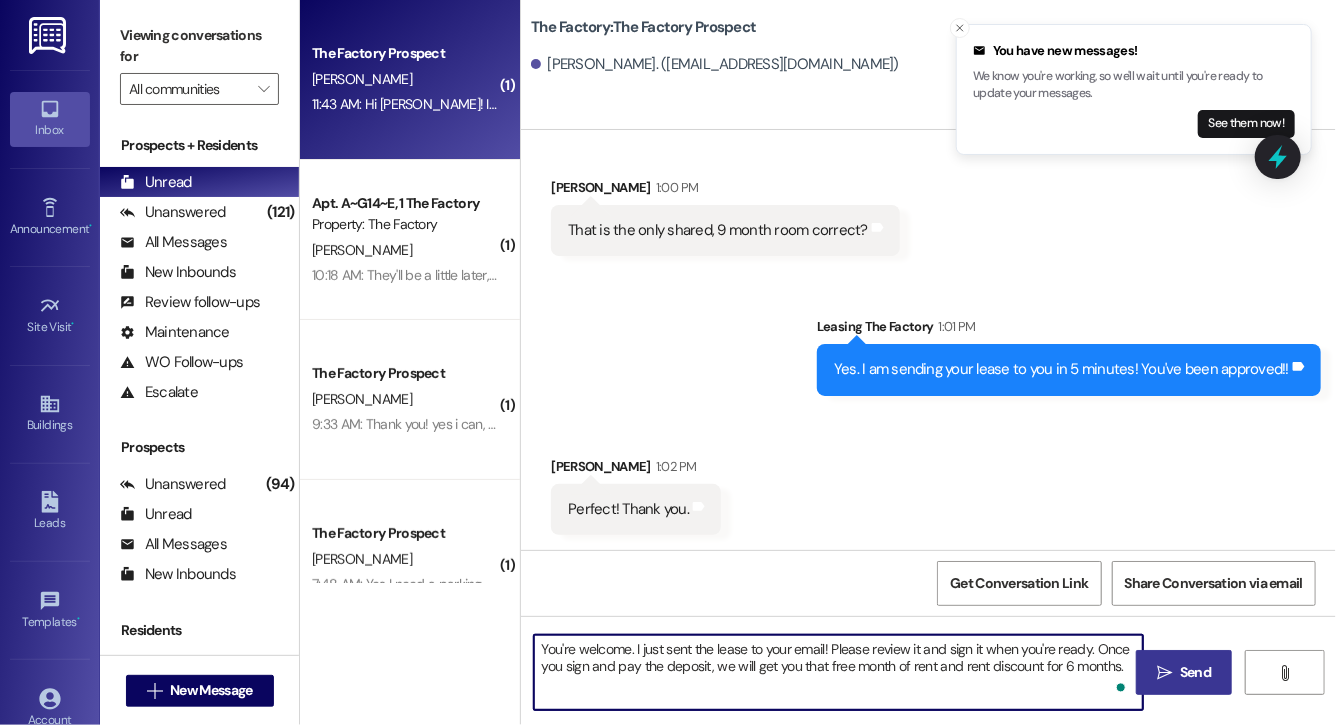 type on "You're welcome. I just sent the lease to your email! Please review it and sign it when you're ready. Once you sign and pay the deposit, we will get you that free month of rent and rent discount for 6 months." 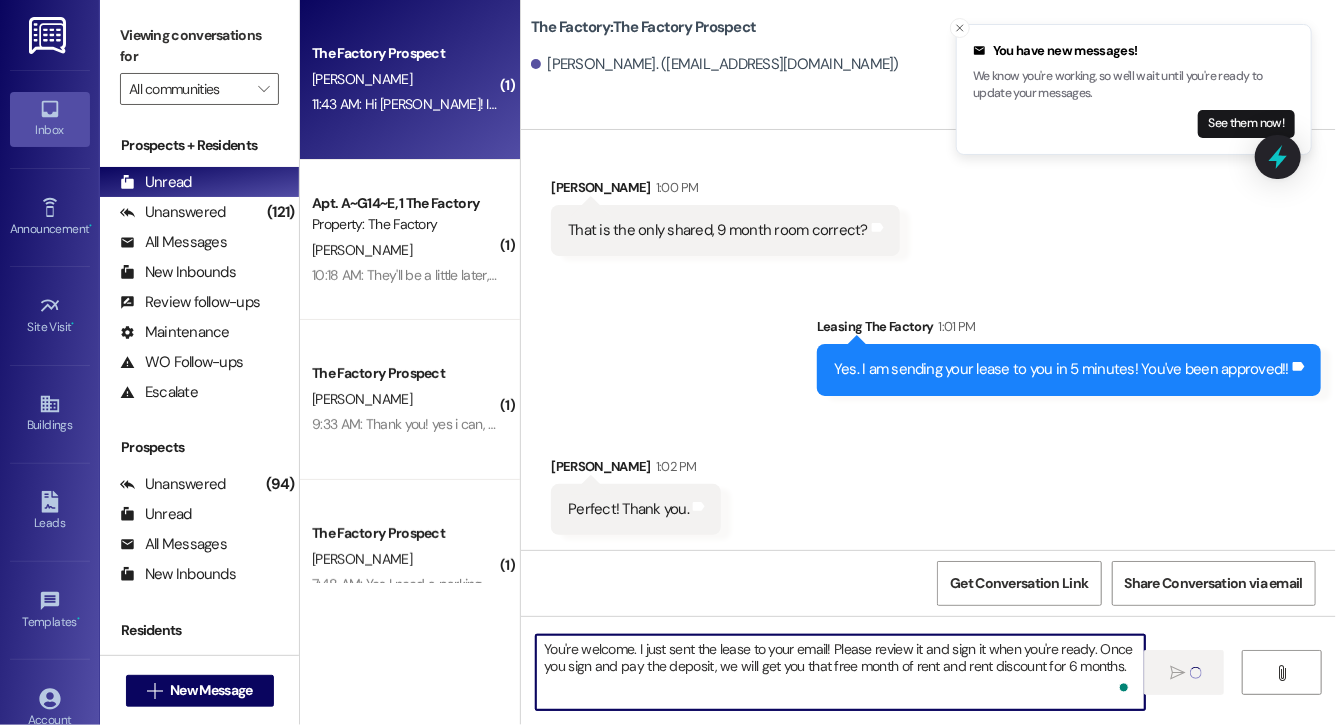 type 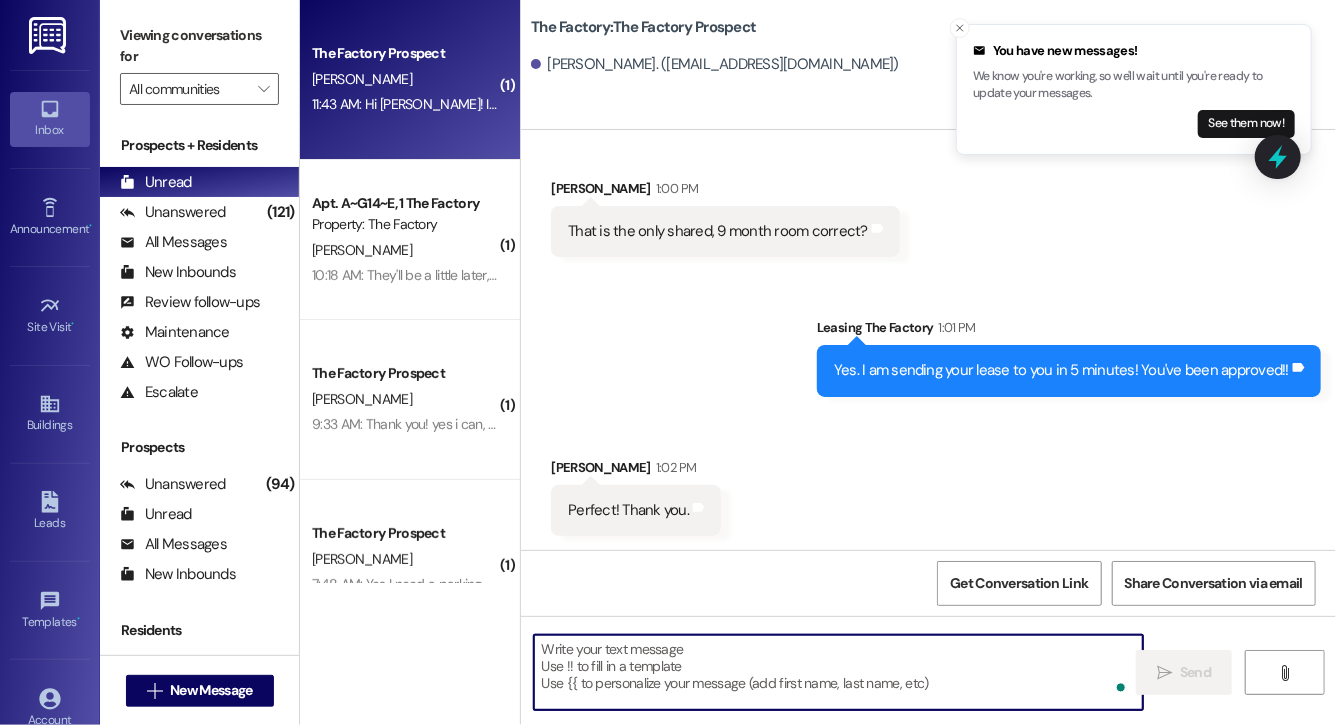scroll, scrollTop: 1567, scrollLeft: 0, axis: vertical 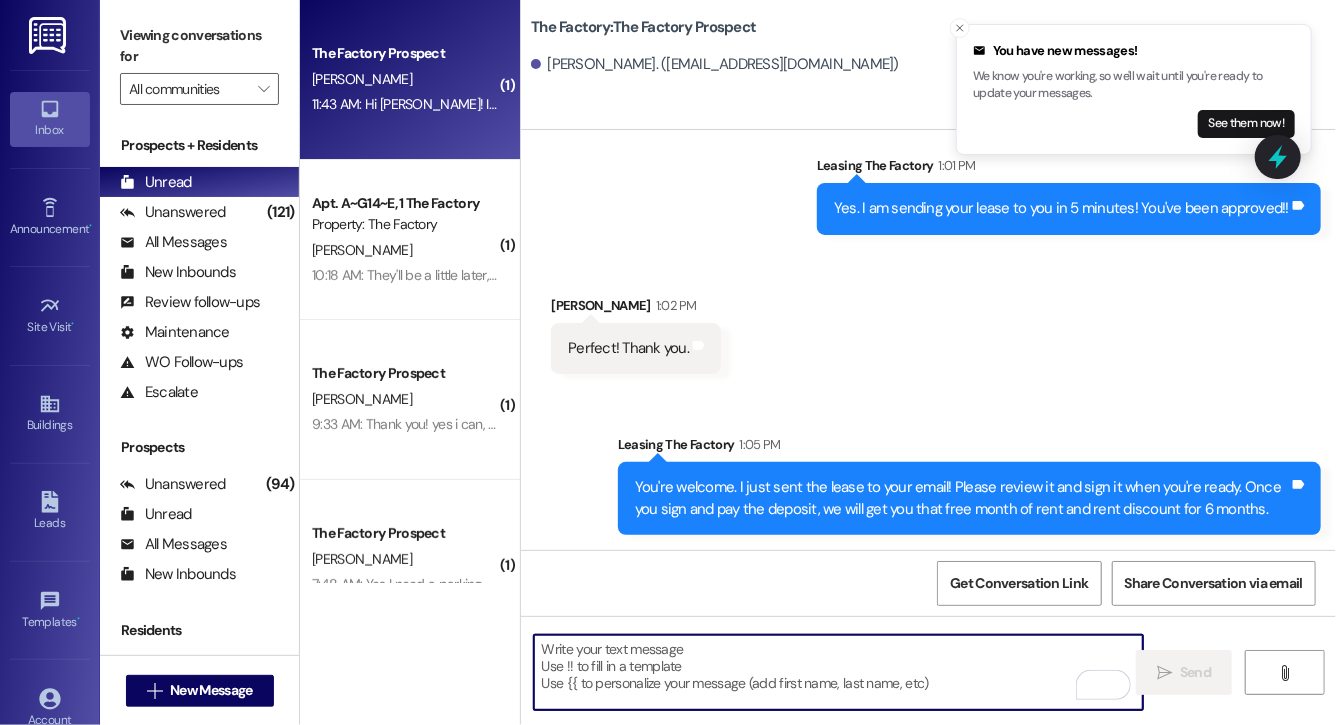 click on "You're welcome. I just sent the lease to your email! Please review it and sign it when you're ready. Once you sign and pay the deposit, we will get you that free month of rent and rent discount for 6 months." at bounding box center (962, 498) 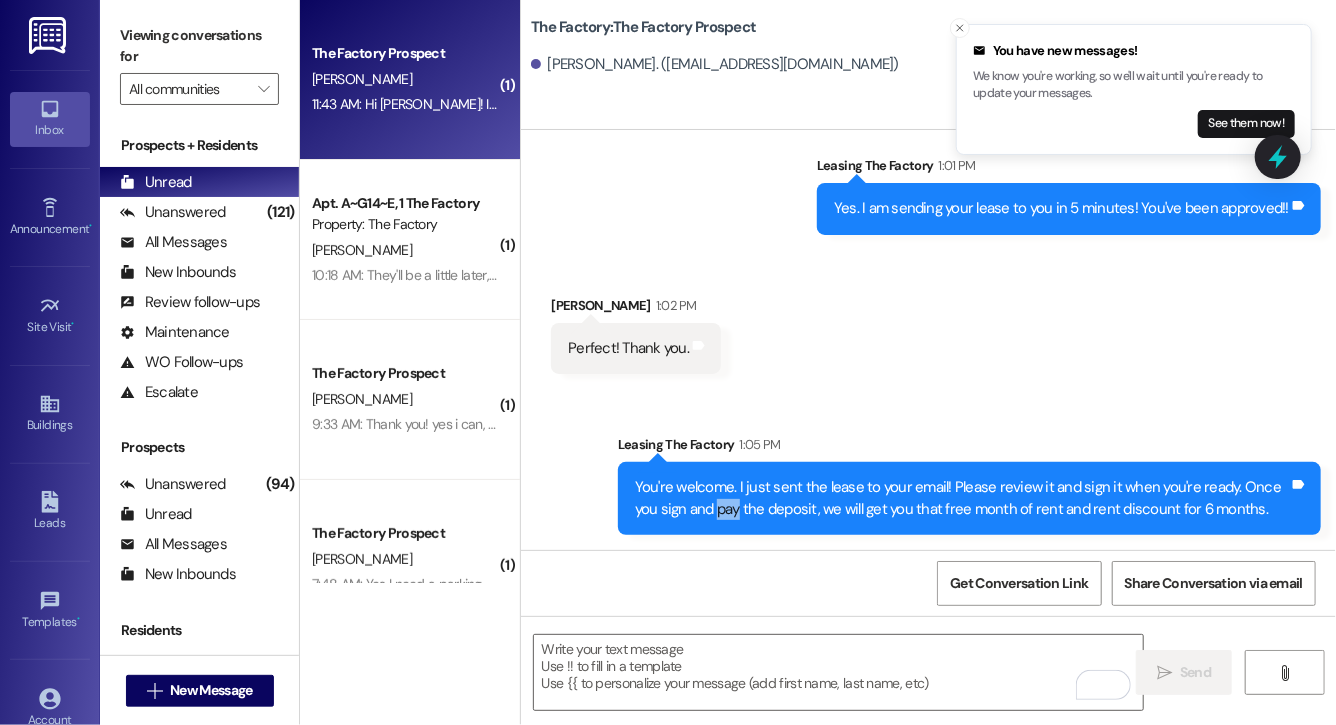 click on "You're welcome. I just sent the lease to your email! Please review it and sign it when you're ready. Once you sign and pay the deposit, we will get you that free month of rent and rent discount for 6 months." at bounding box center [962, 498] 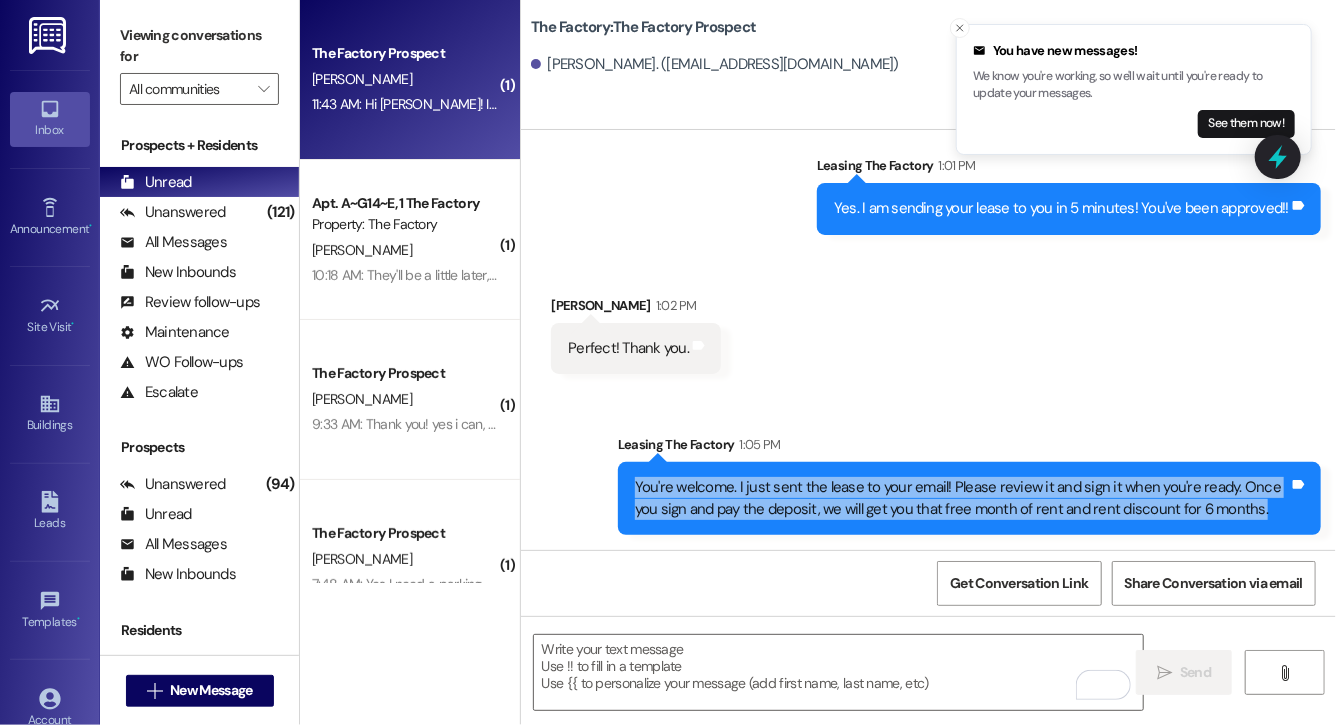 click on "You're welcome. I just sent the lease to your email! Please review it and sign it when you're ready. Once you sign and pay the deposit, we will get you that free month of rent and rent discount for 6 months." at bounding box center [962, 498] 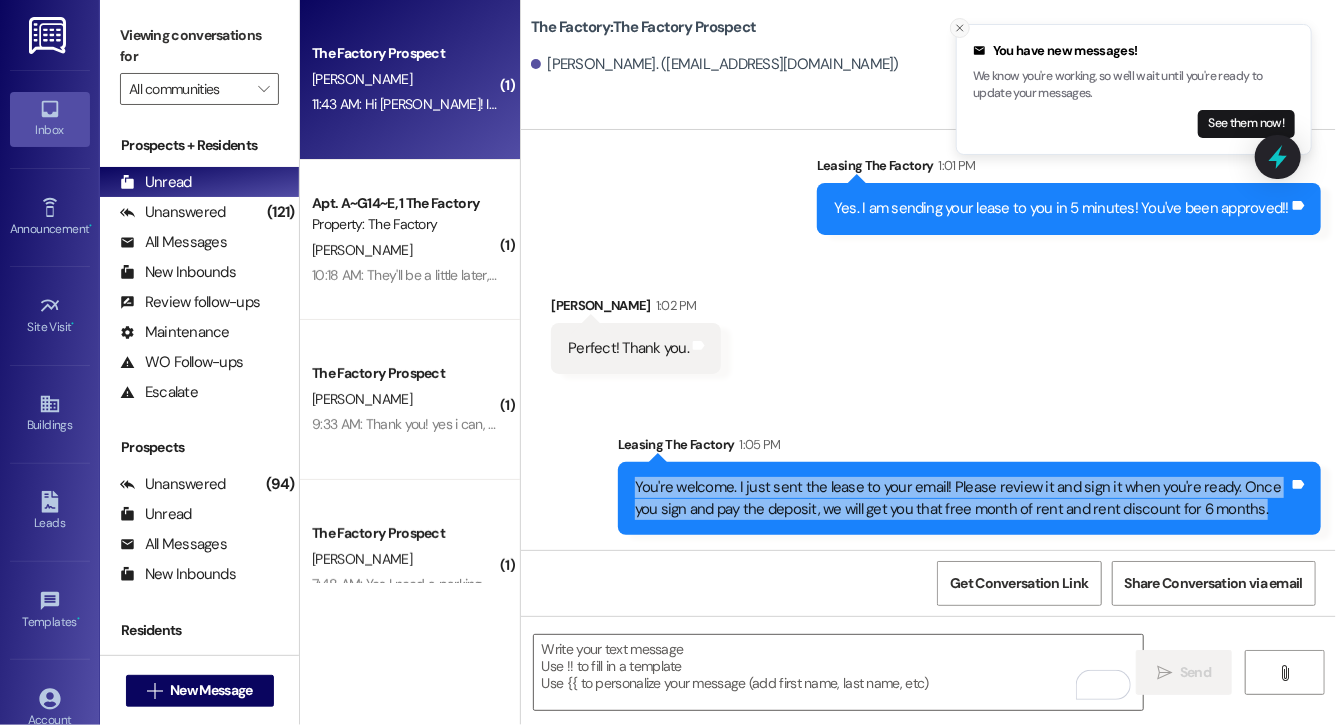click 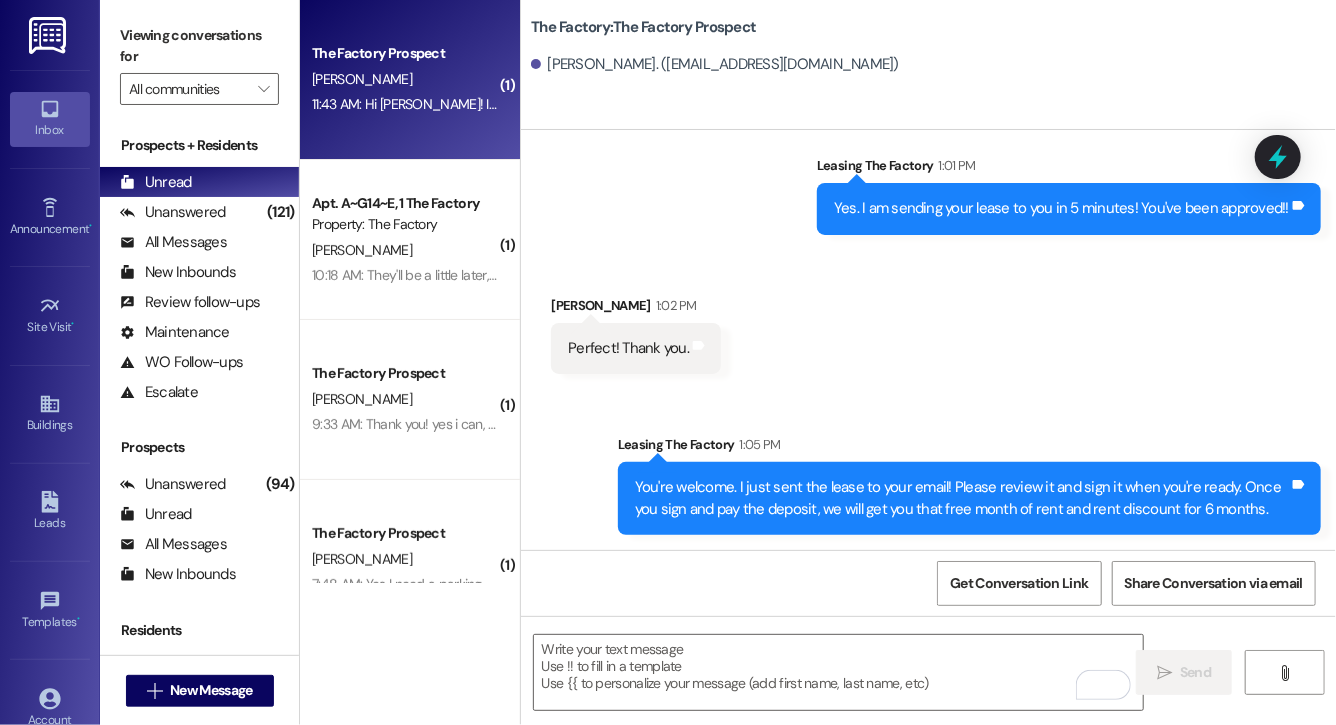 click on "Sent via SMS Leasing The Factory 1:05 PM You're welcome. I just sent the lease to your email! Please review it and sign it when you're ready. Once you sign and pay the deposit, we will get you that free month of rent and rent discount for 6 months. Tags and notes" at bounding box center (928, 469) 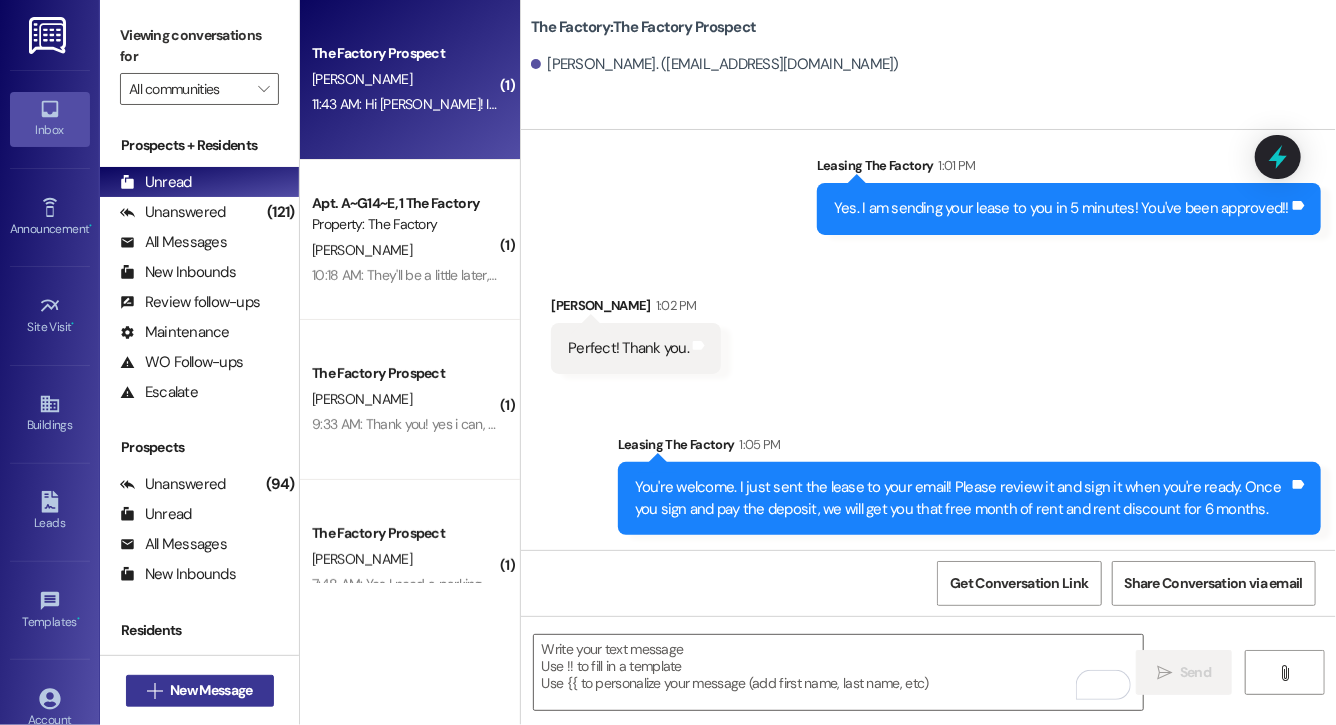click on "New Message" at bounding box center [211, 690] 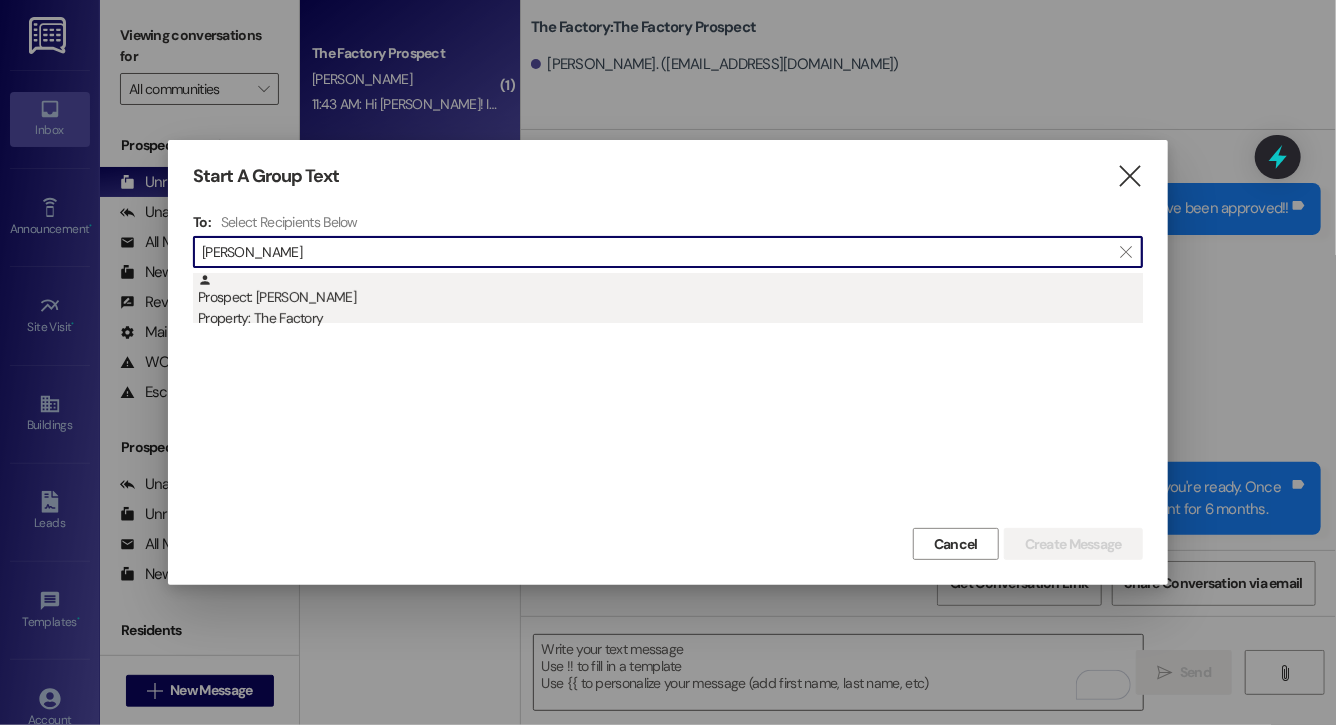 type on "[PERSON_NAME]" 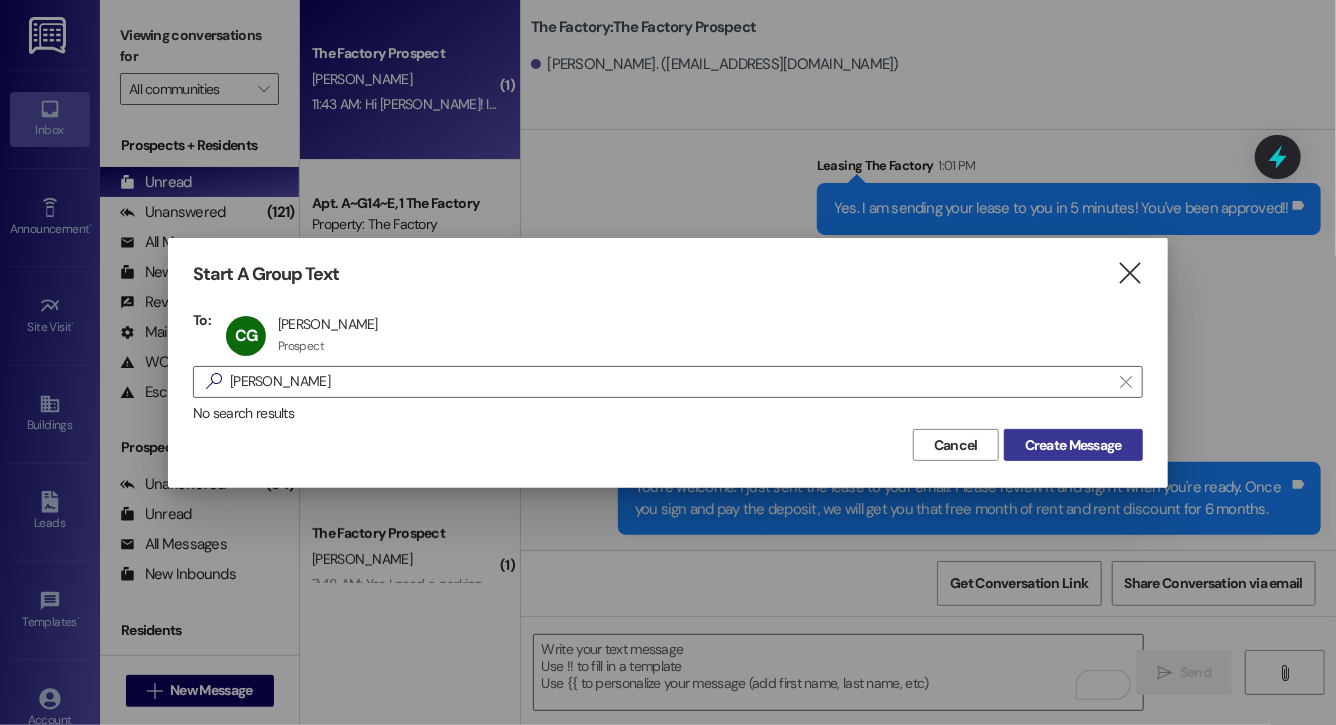 click on "Create Message" at bounding box center (1073, 445) 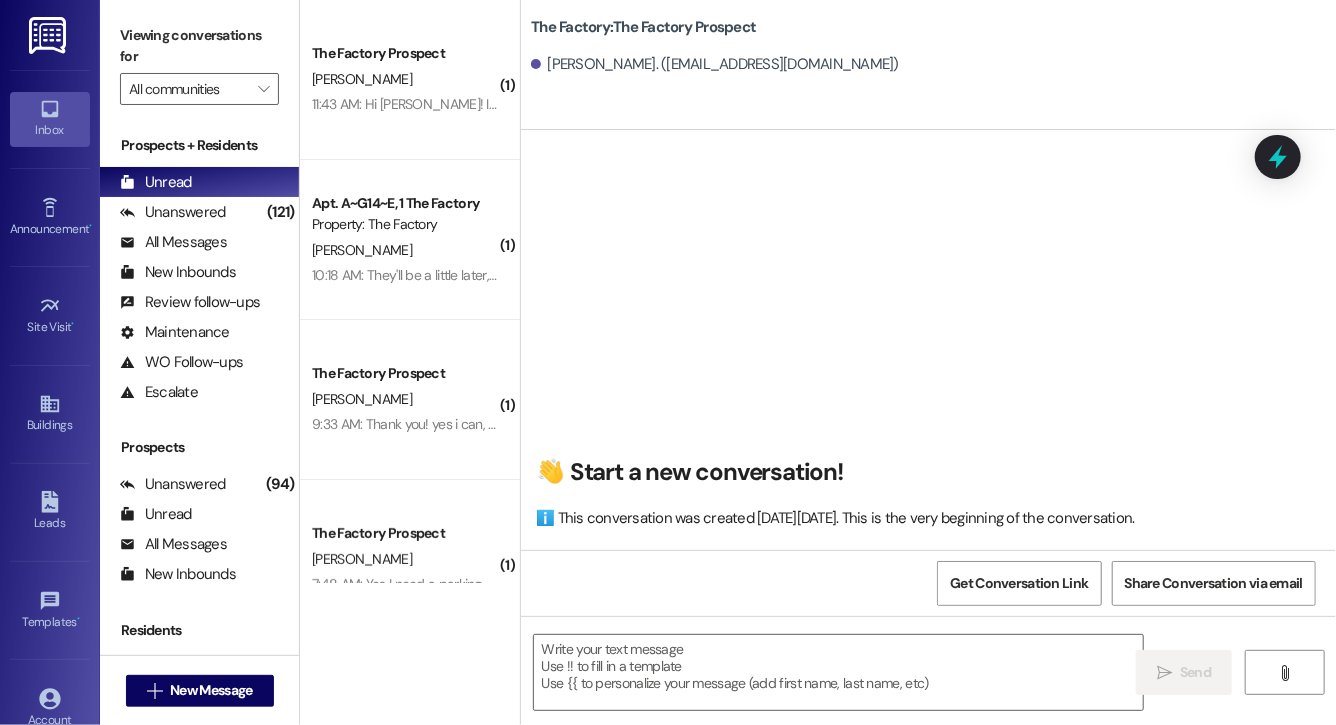 scroll, scrollTop: 0, scrollLeft: 0, axis: both 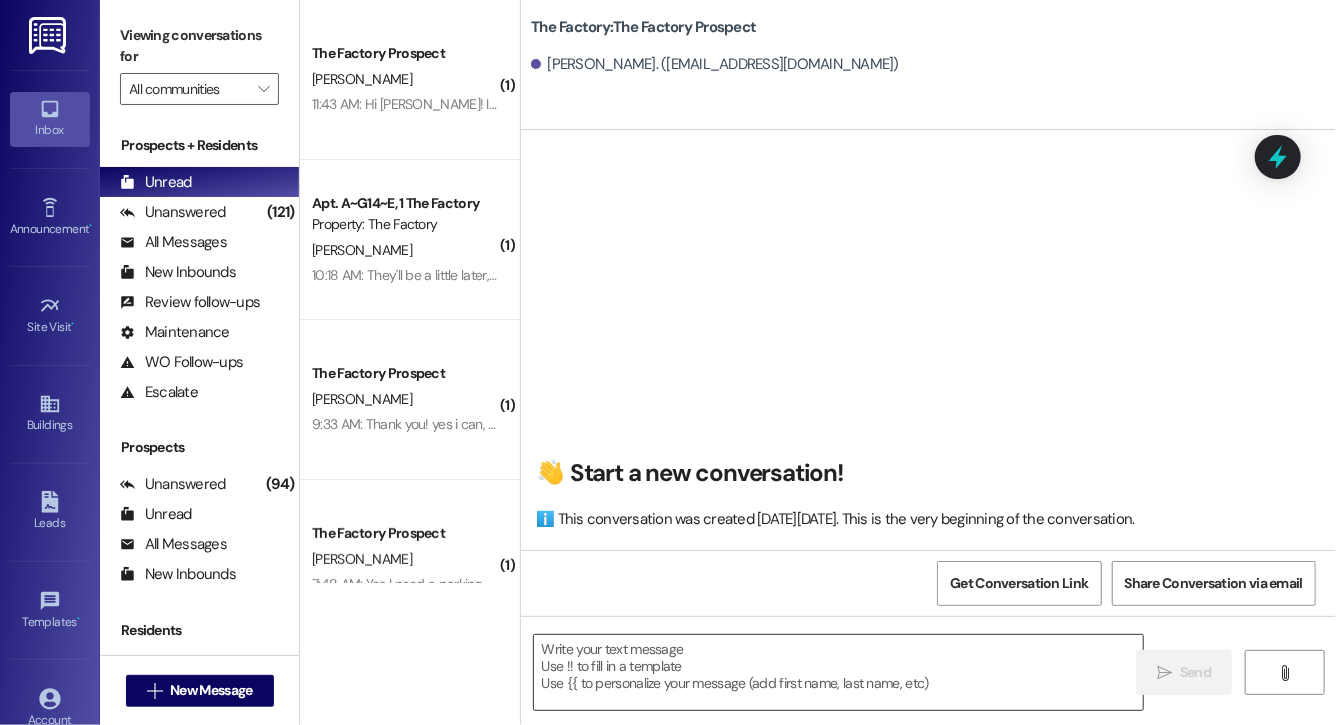 click at bounding box center (838, 672) 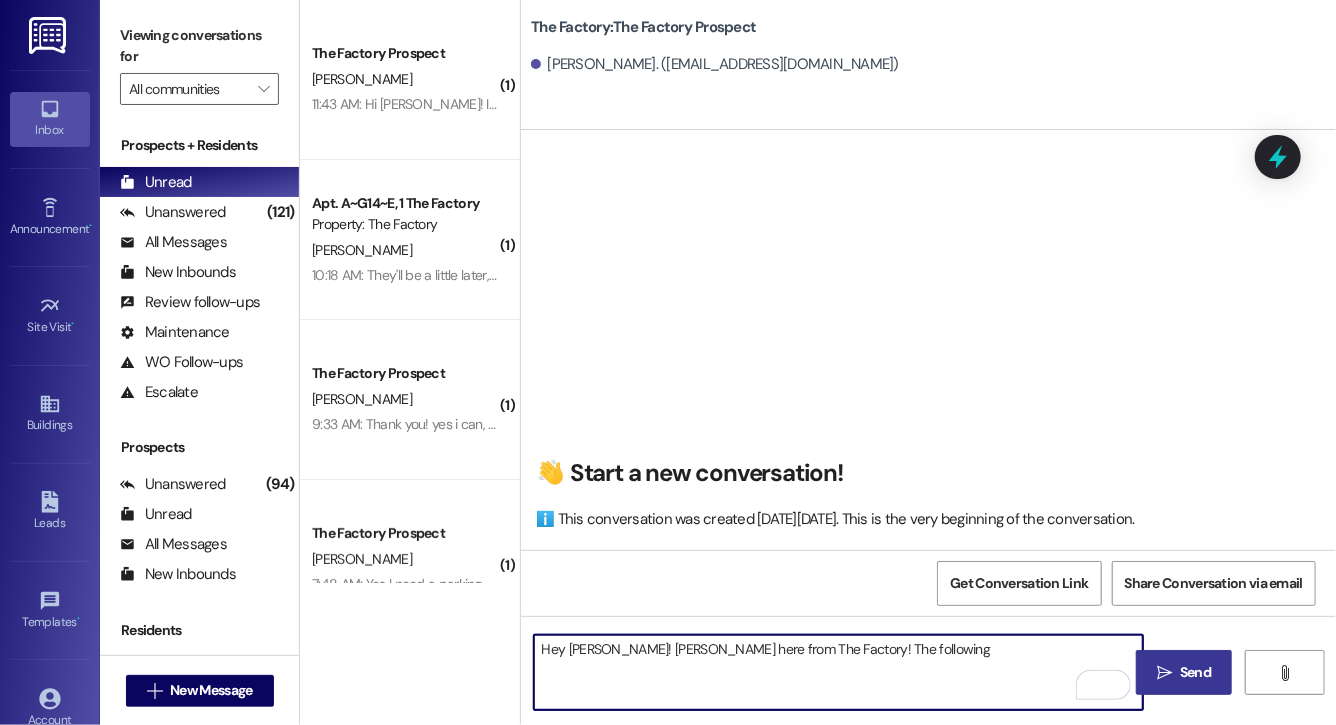 type on "Hey [PERSON_NAME]! [PERSON_NAME] here from The Factory! The following" 